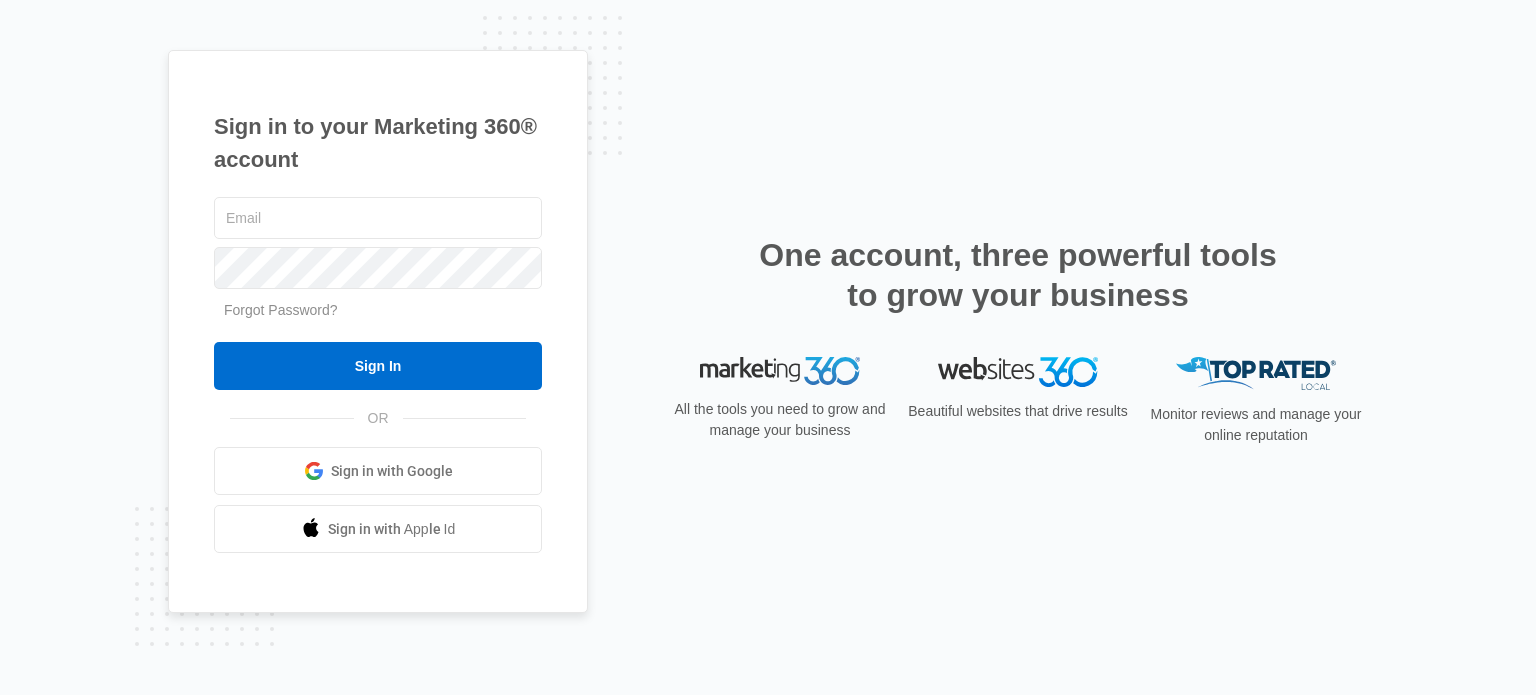 scroll, scrollTop: 0, scrollLeft: 0, axis: both 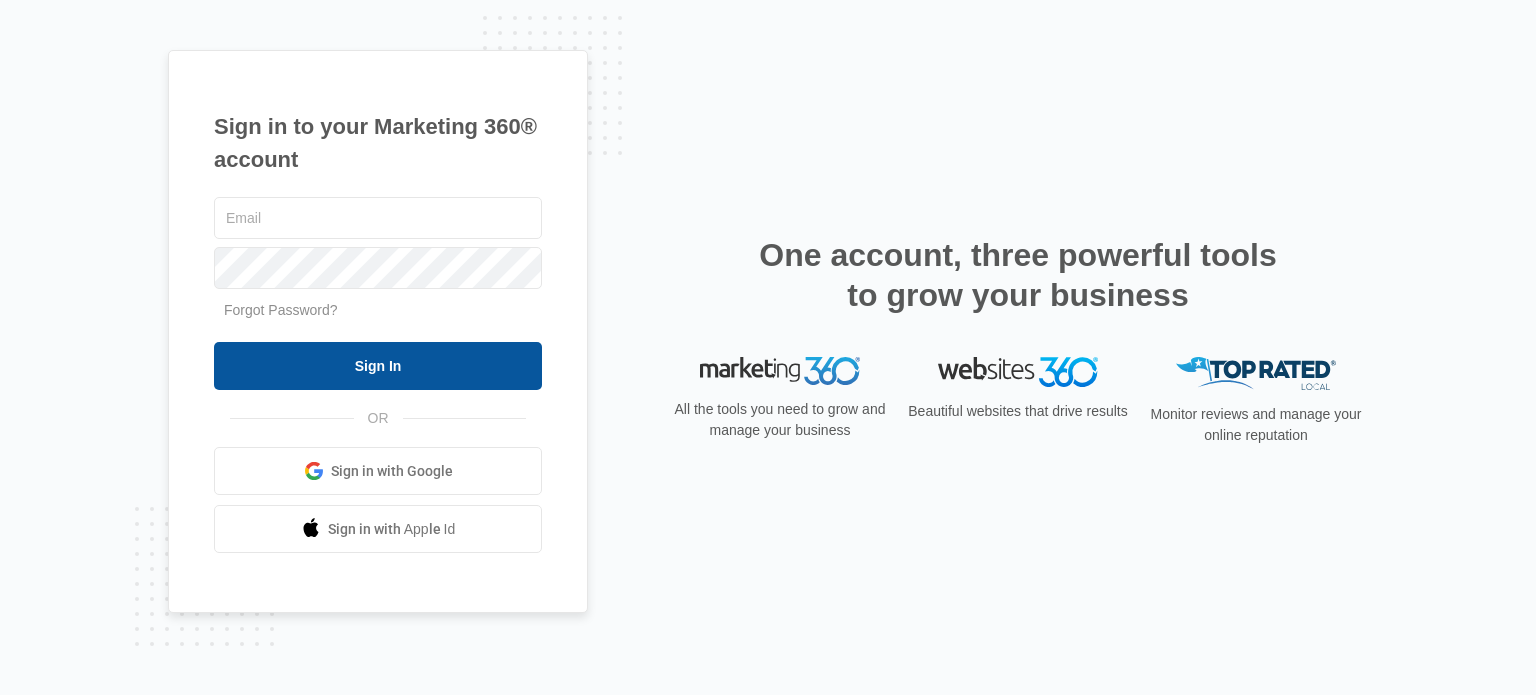 type on "[USERNAME]@example.com" 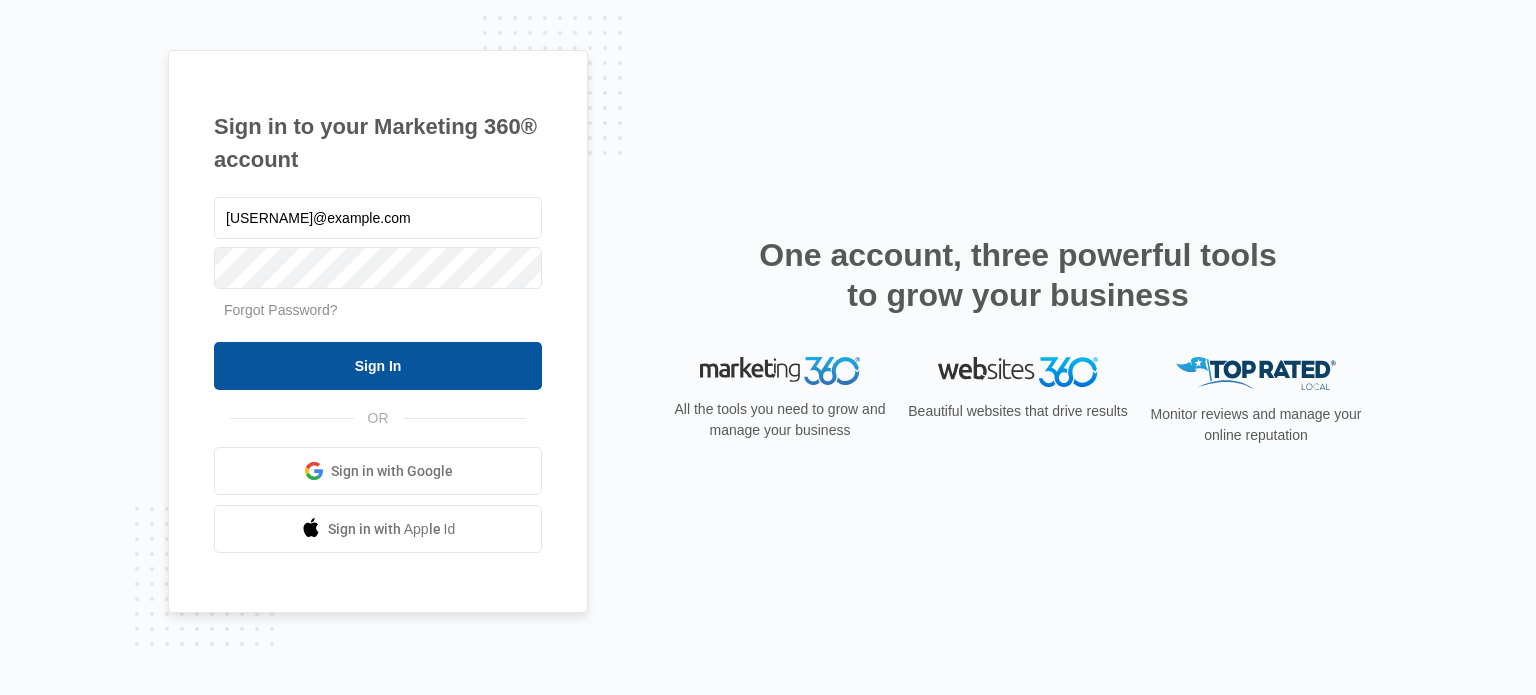 click on "Sign In" at bounding box center (378, 366) 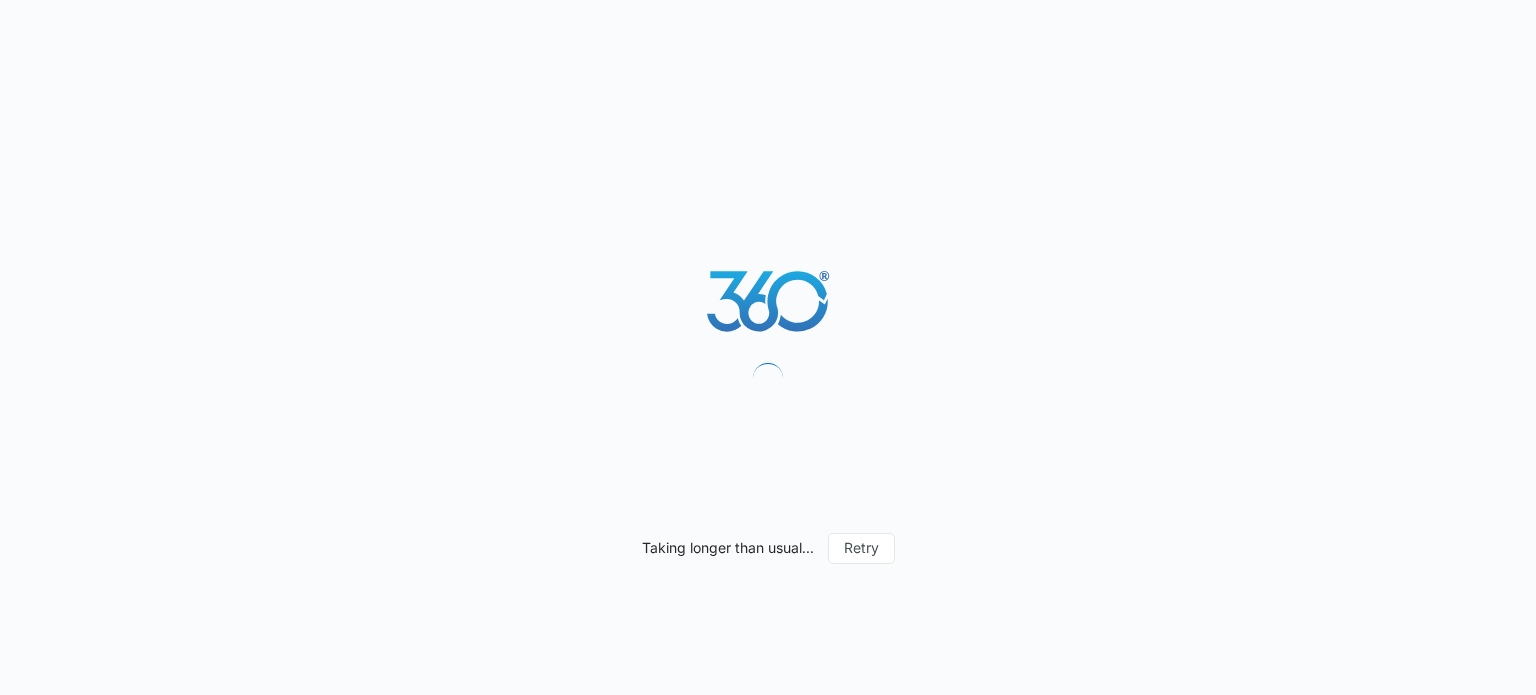 scroll, scrollTop: 0, scrollLeft: 0, axis: both 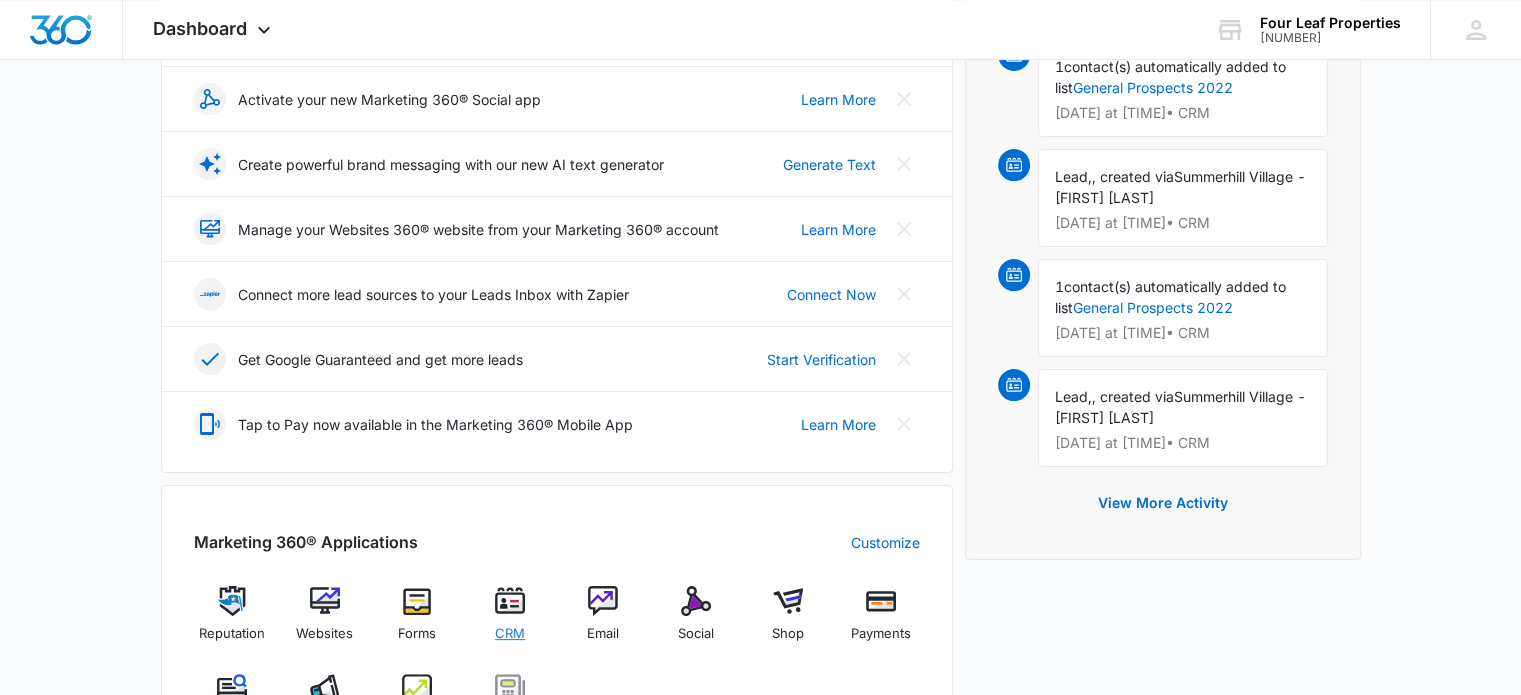 click at bounding box center [510, 601] 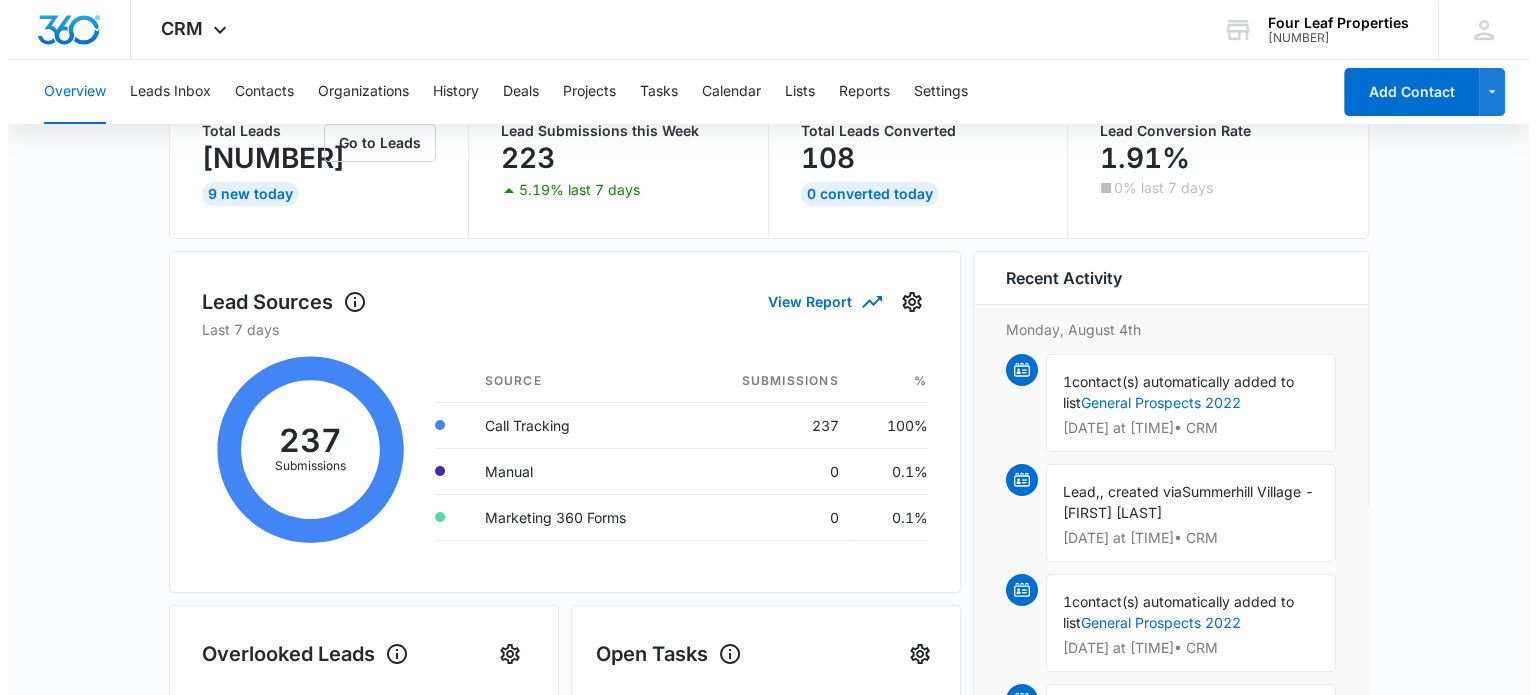 scroll, scrollTop: 0, scrollLeft: 0, axis: both 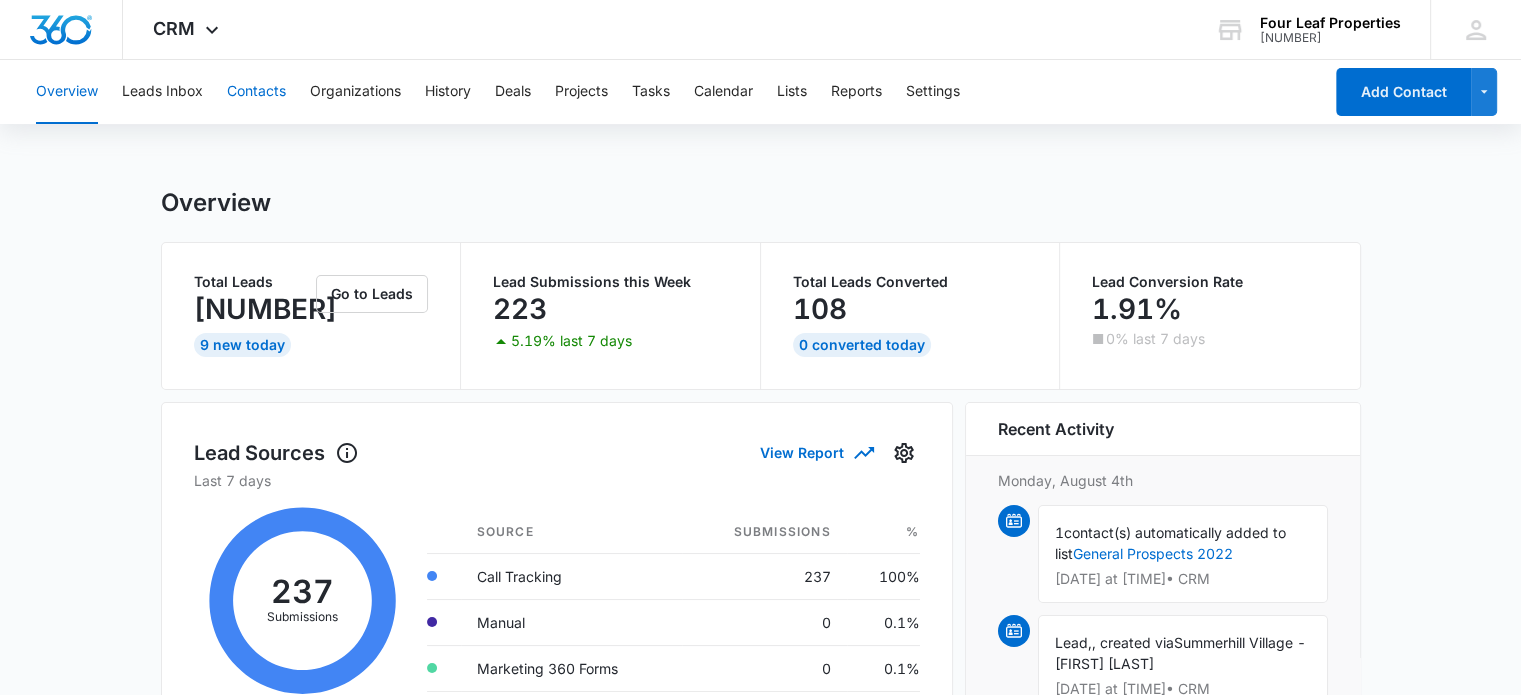 click on "Contacts" at bounding box center (256, 92) 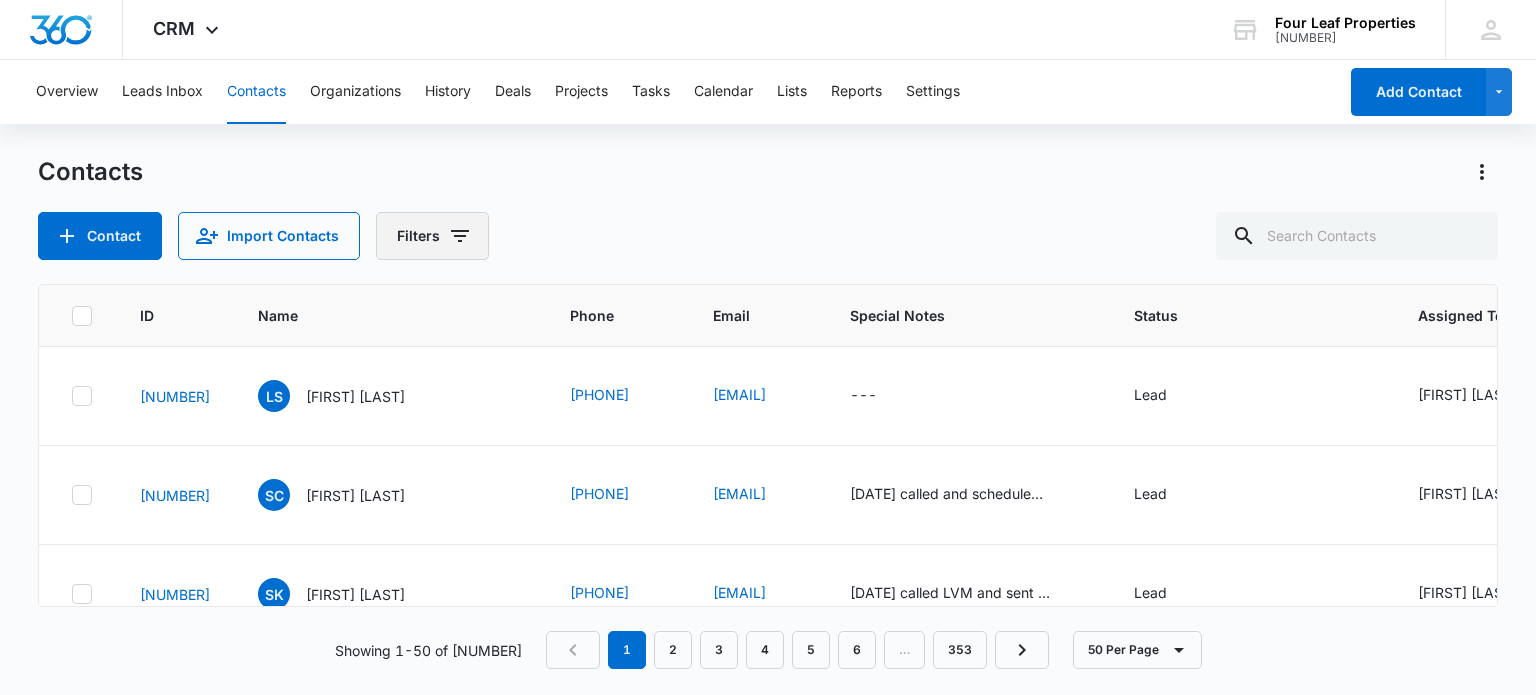 click 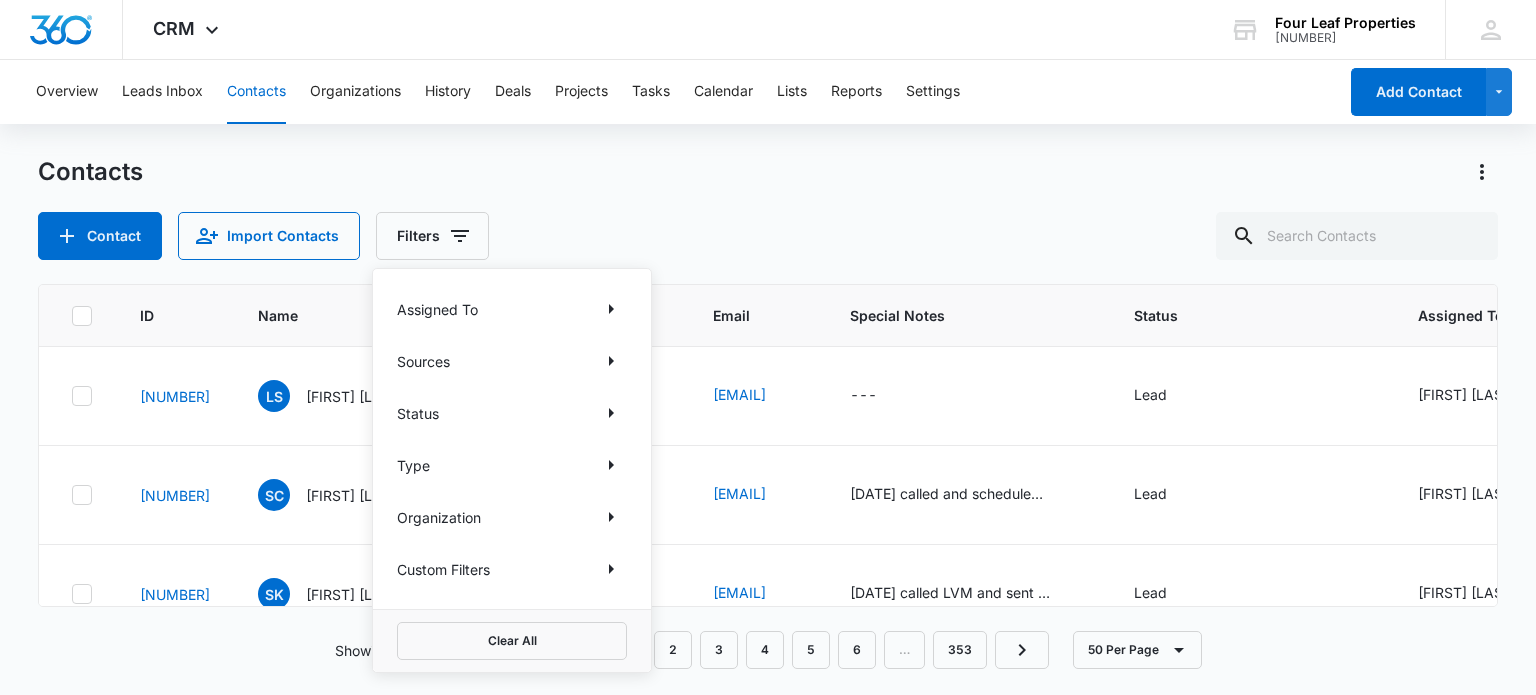 click on "Contacts" at bounding box center (767, 172) 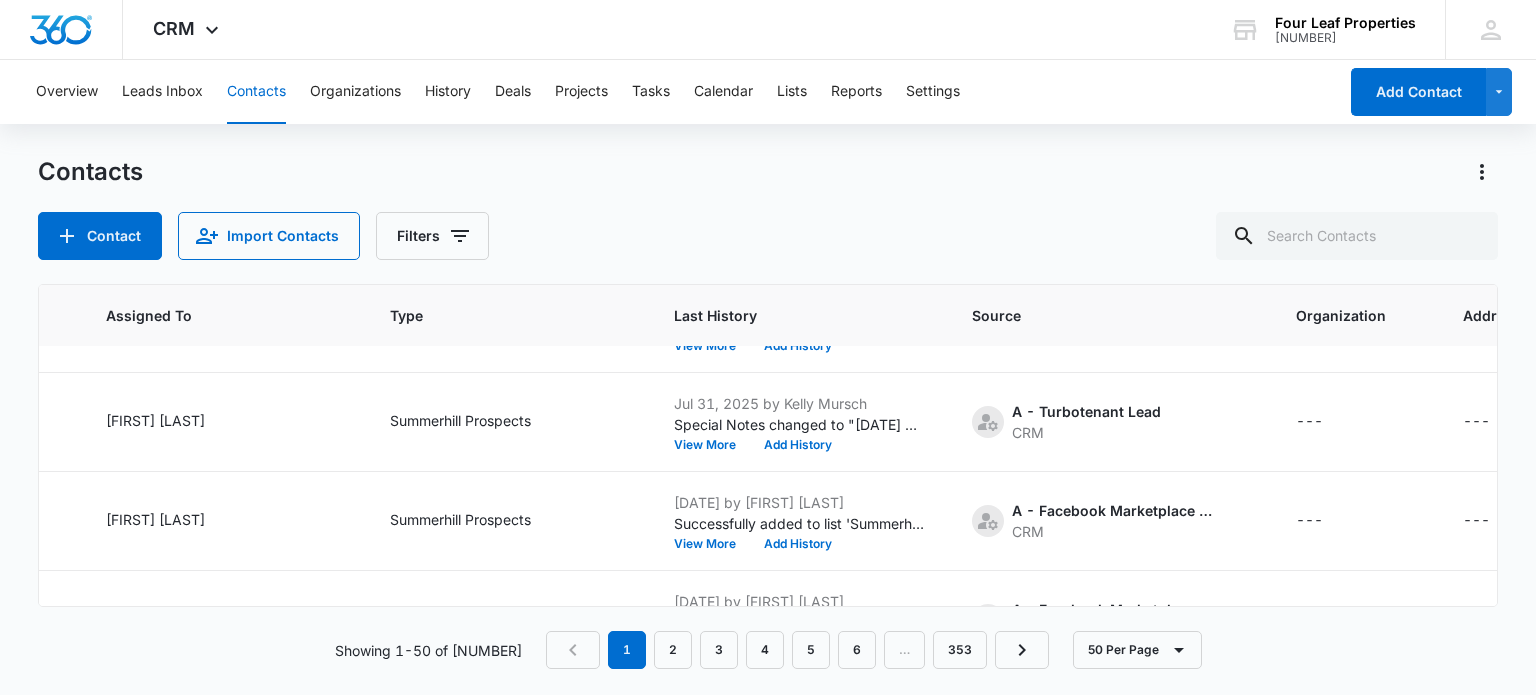 scroll, scrollTop: 4232, scrollLeft: 1312, axis: both 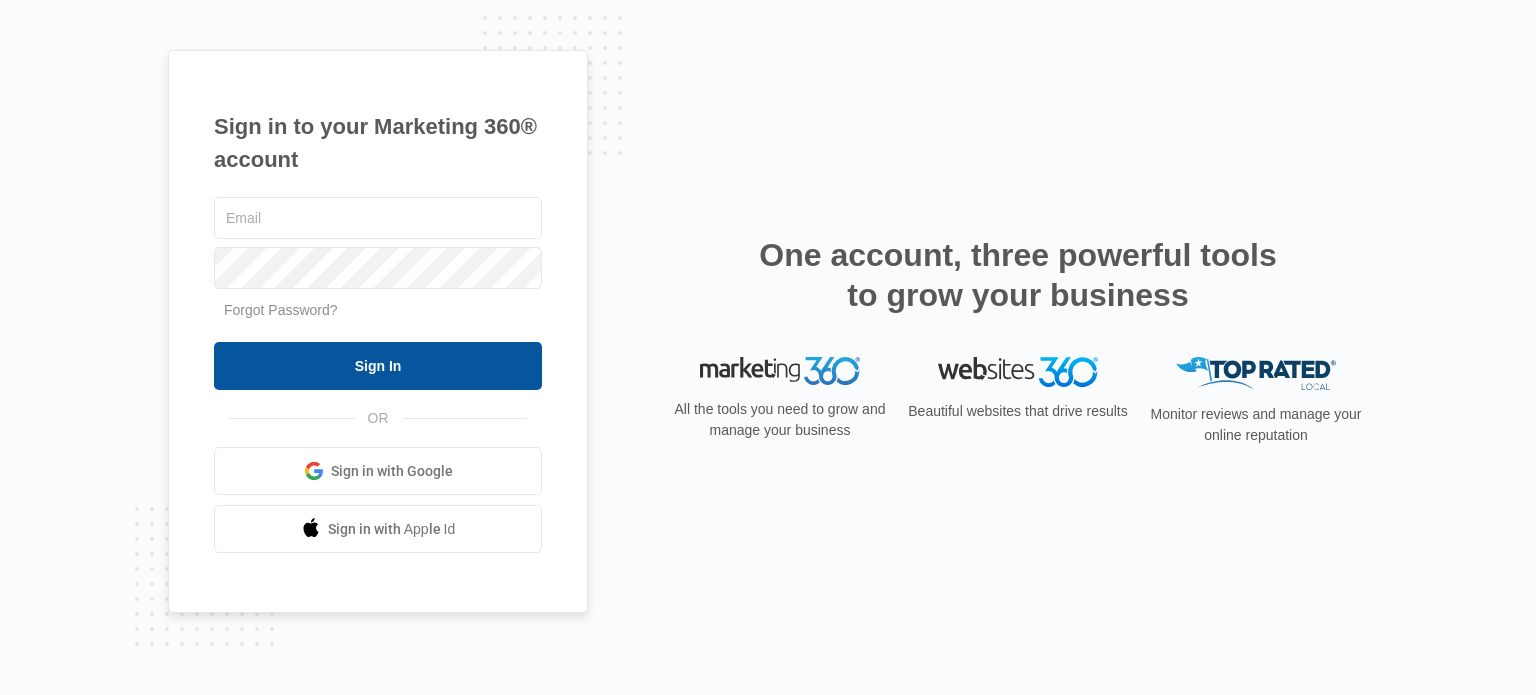 type on "[USERNAME]@example.com" 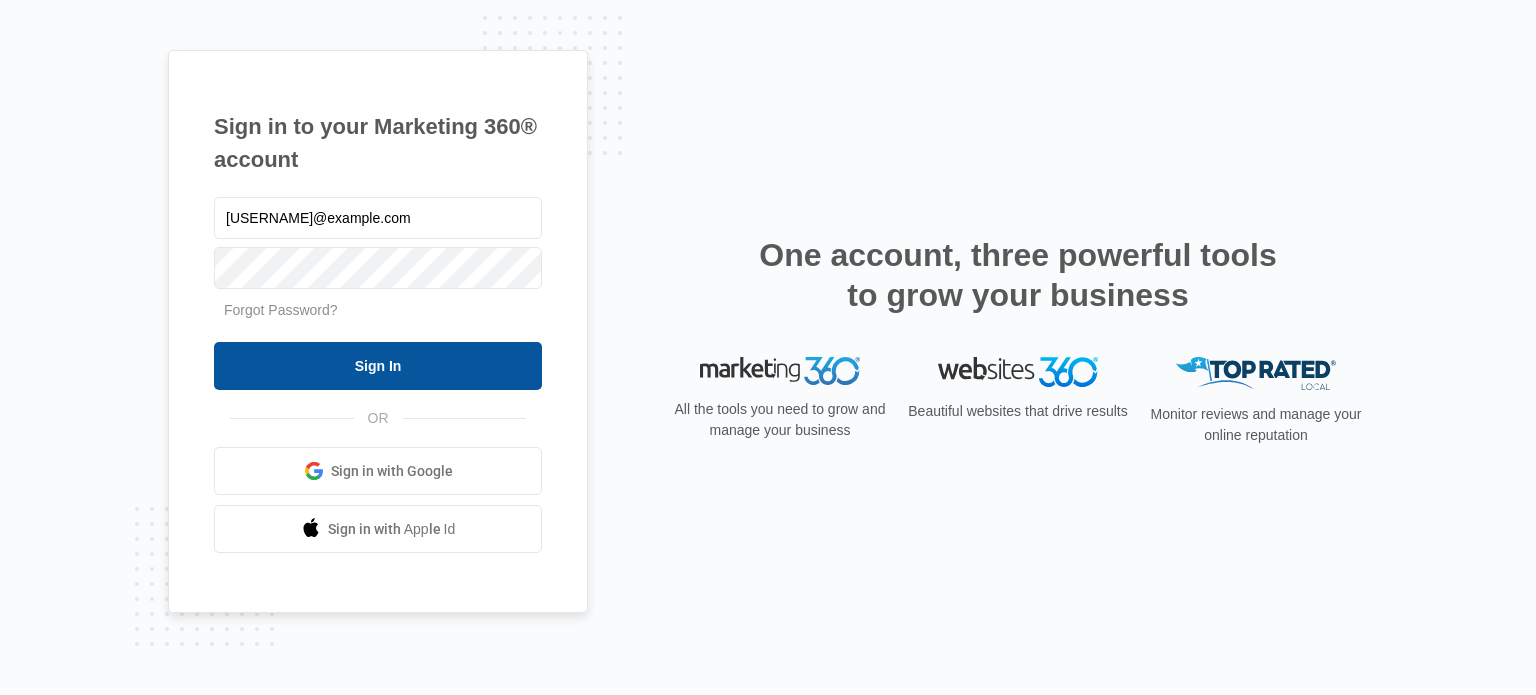 click on "Sign In" at bounding box center (378, 366) 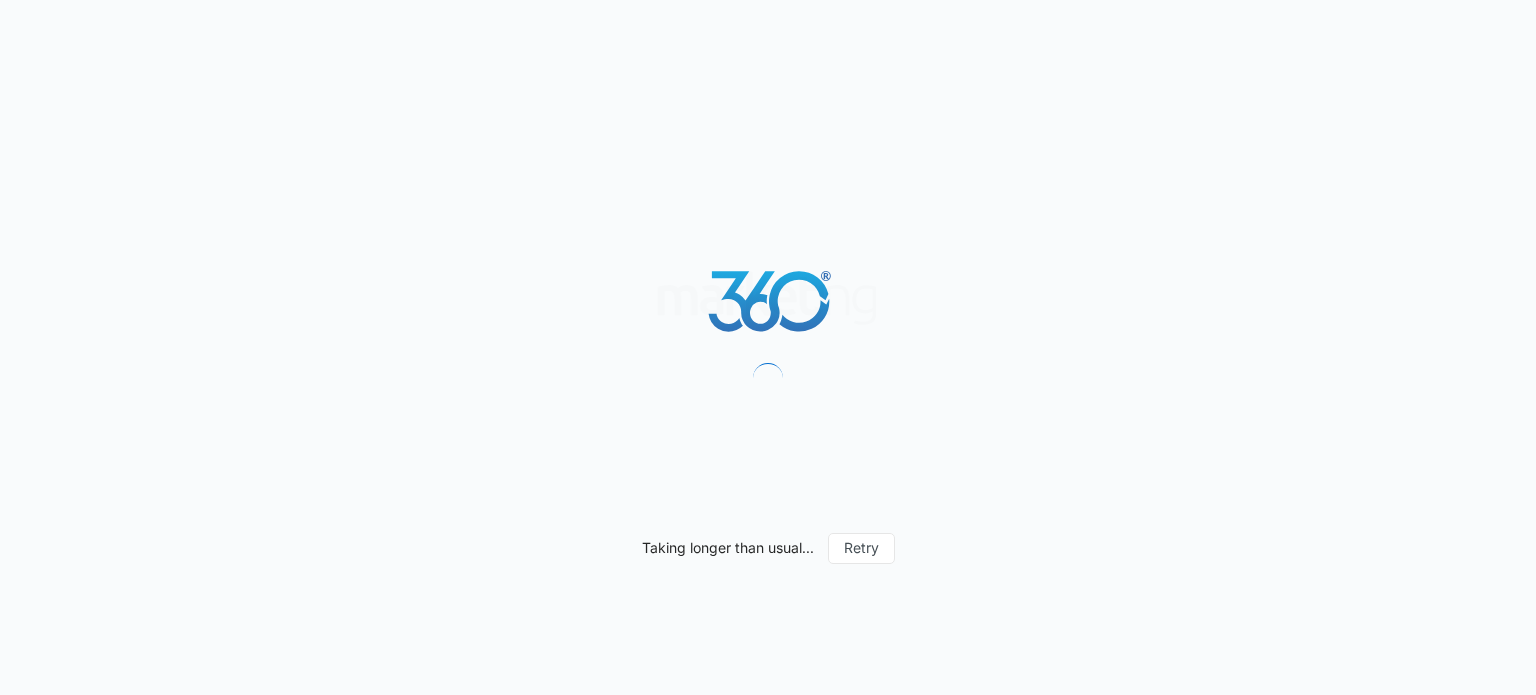 scroll, scrollTop: 0, scrollLeft: 0, axis: both 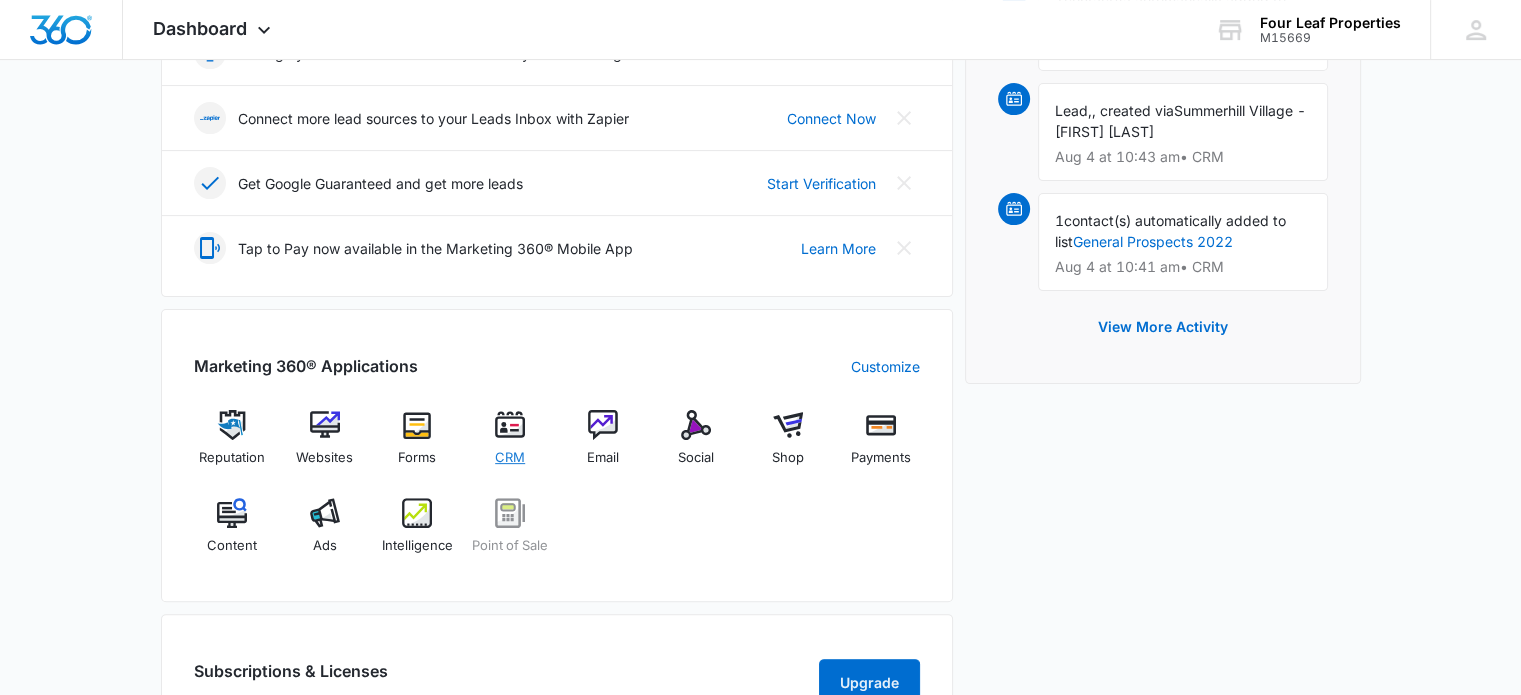 click on "CRM" at bounding box center (510, 445) 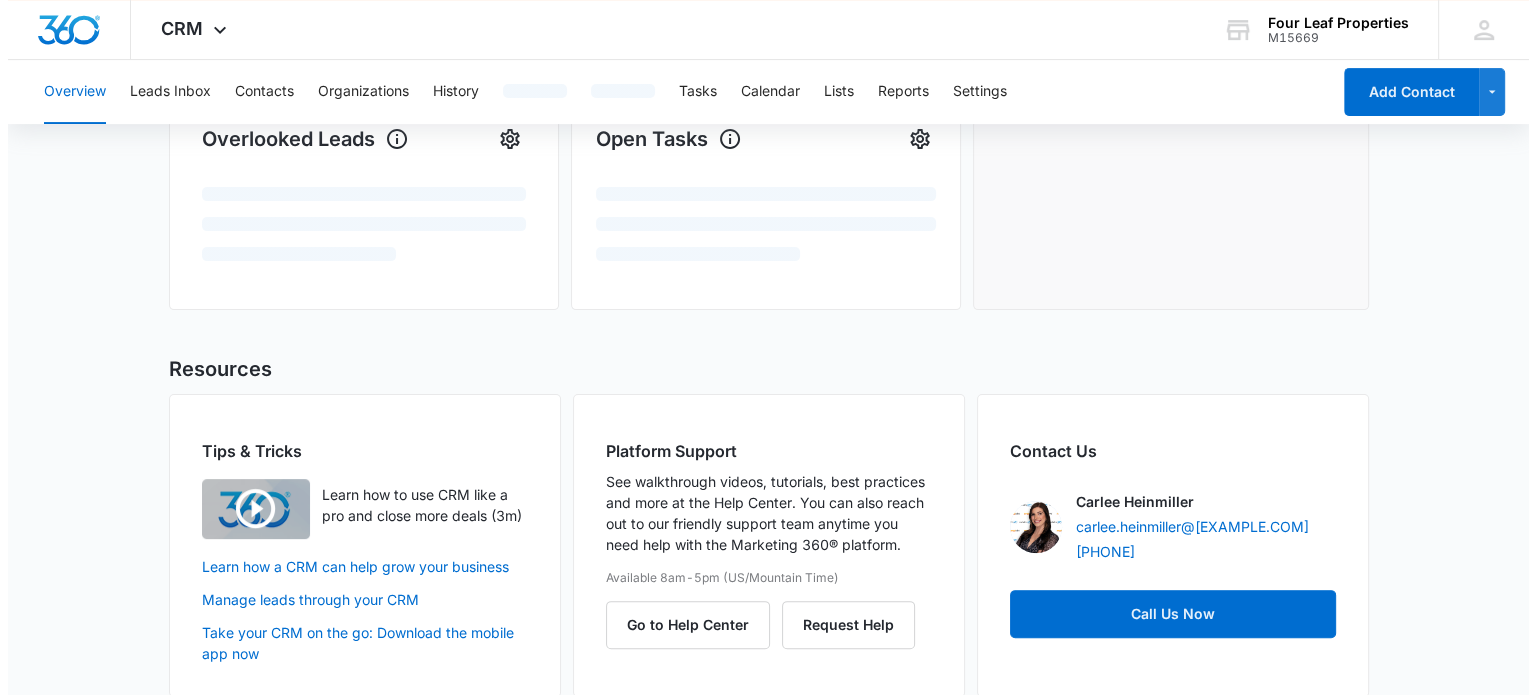 scroll, scrollTop: 0, scrollLeft: 0, axis: both 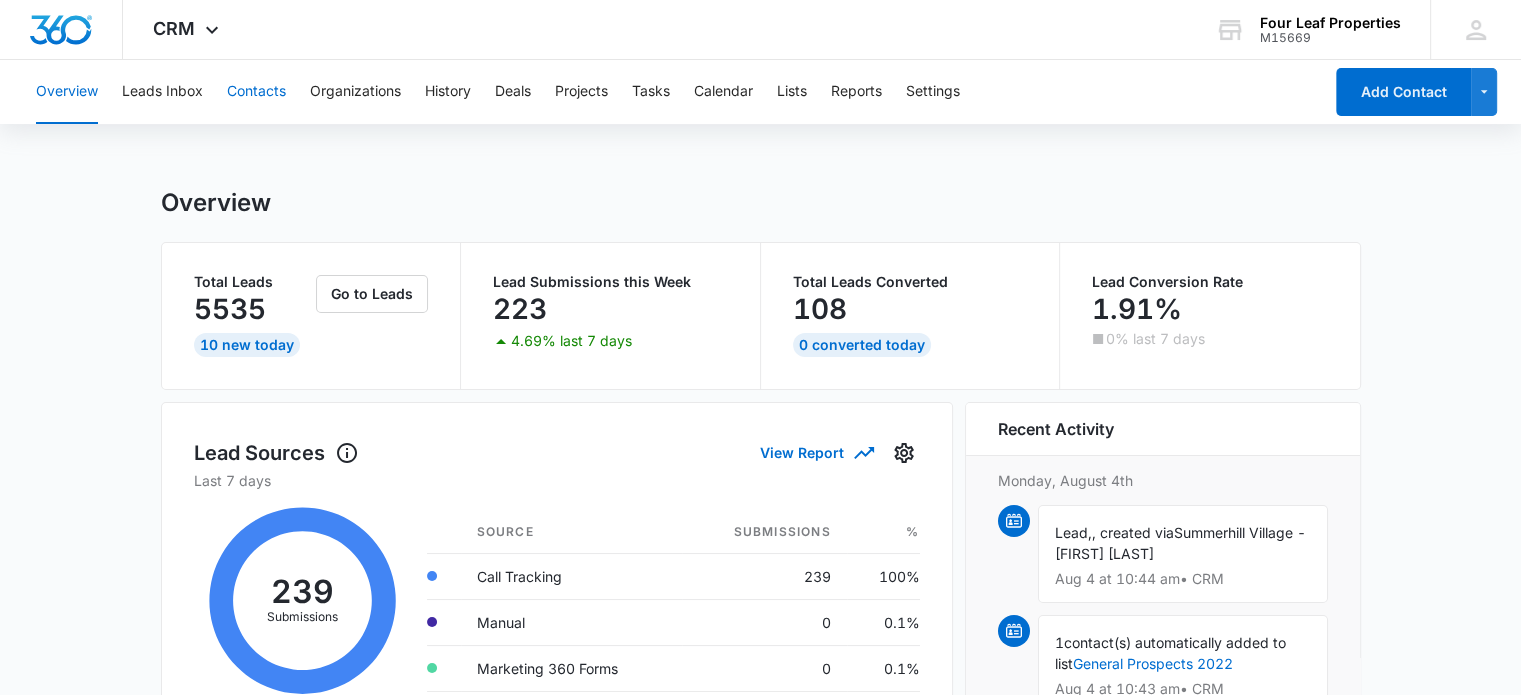 click on "Contacts" at bounding box center [256, 92] 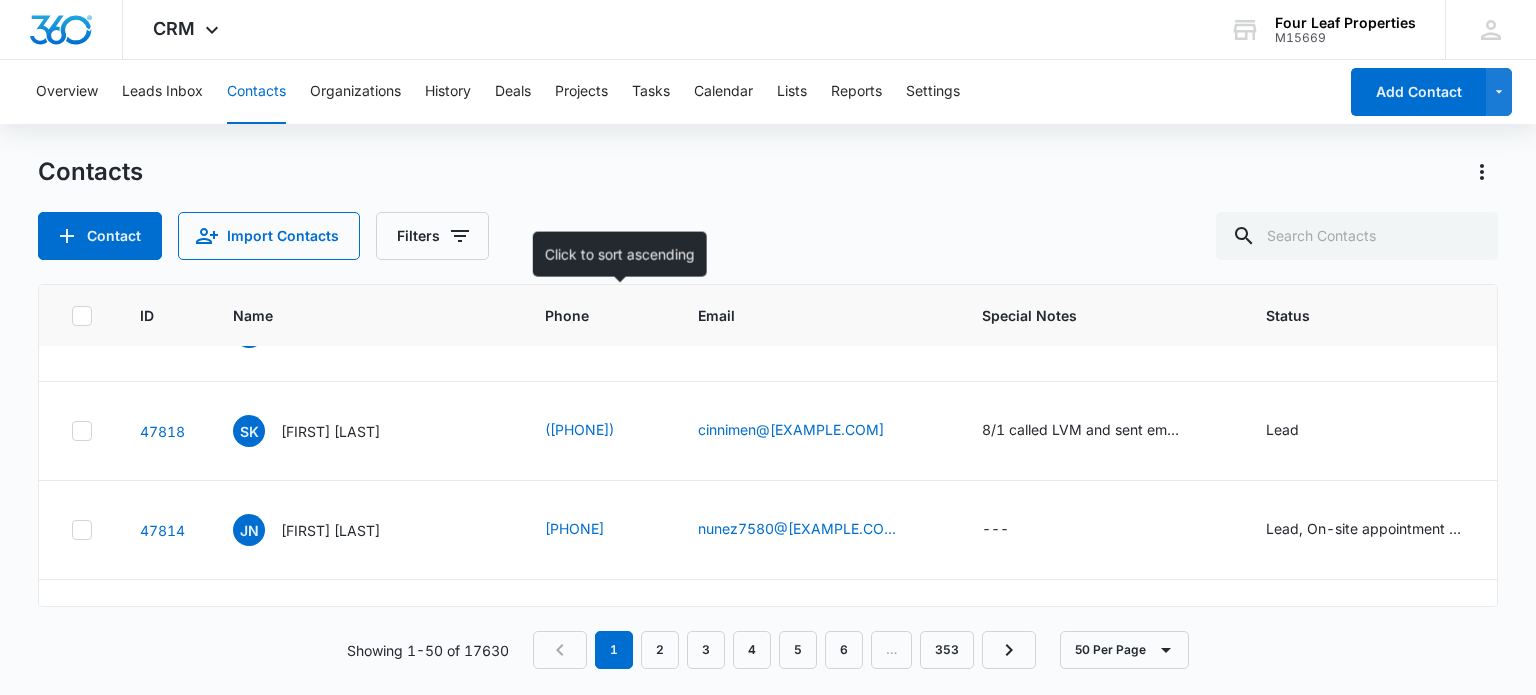 scroll, scrollTop: 0, scrollLeft: 0, axis: both 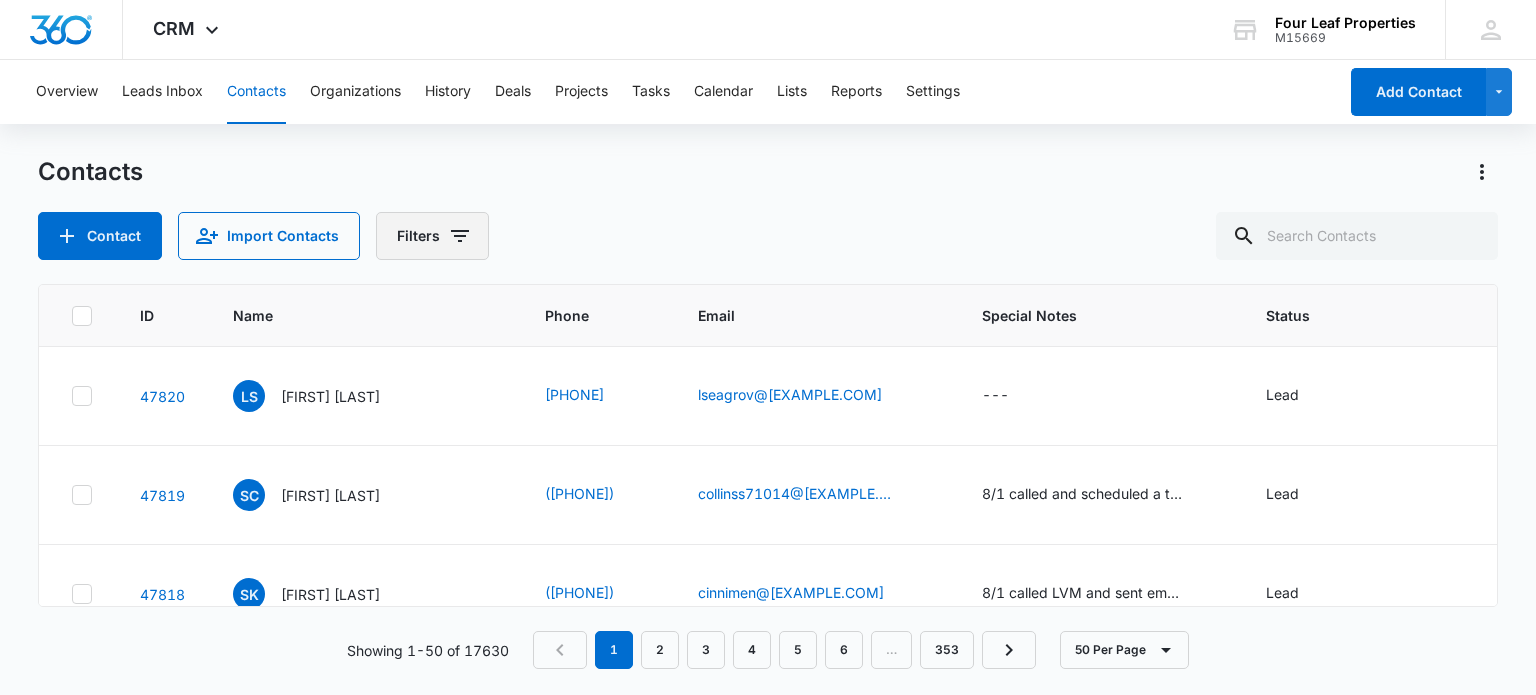 click 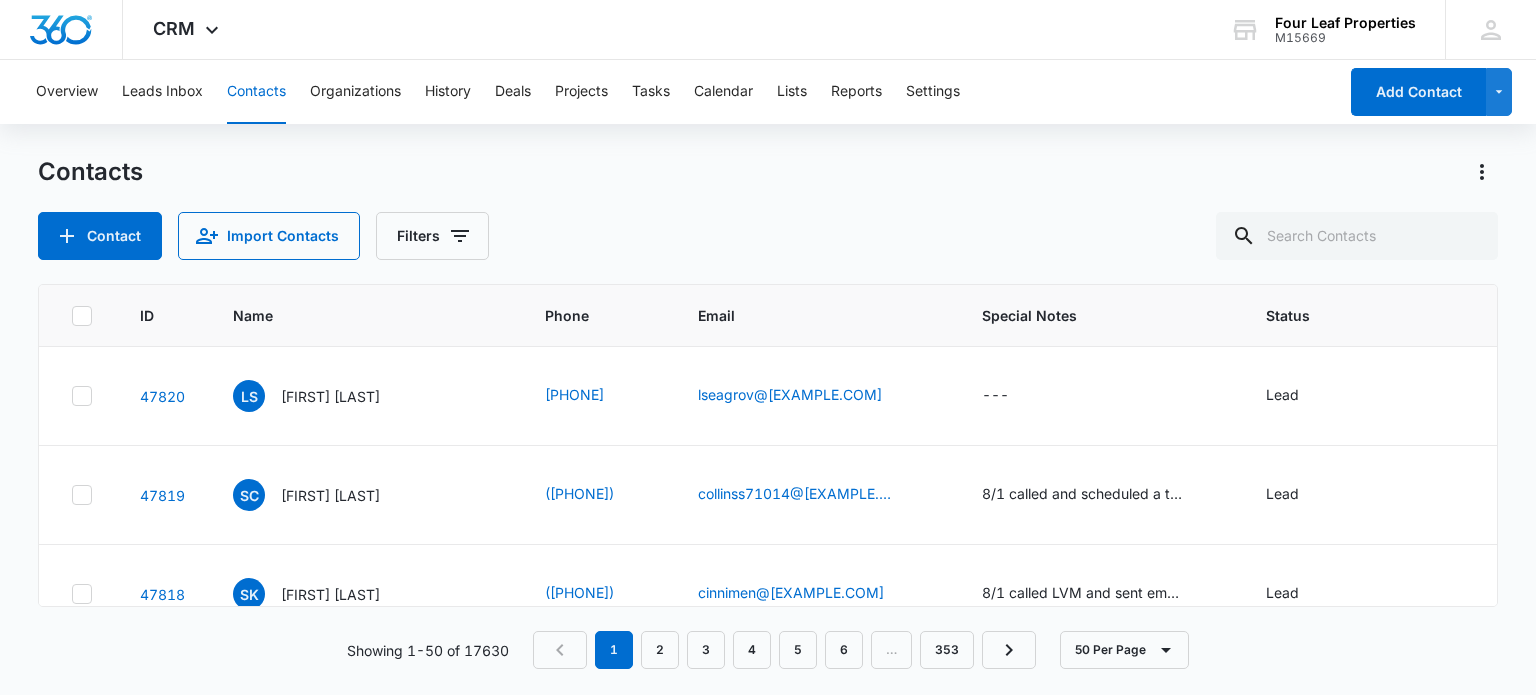 click on "Contacts Contact Import Contacts Filters" at bounding box center (767, 208) 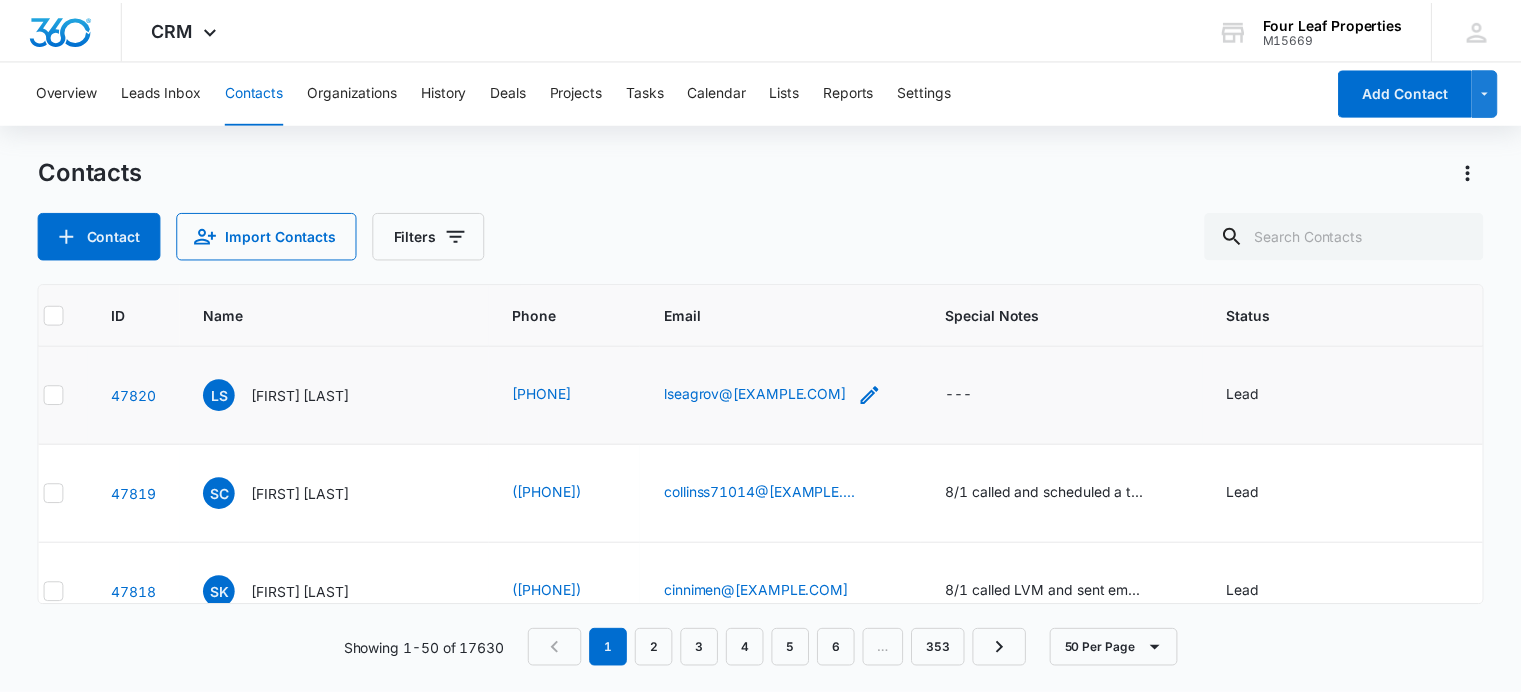 scroll, scrollTop: 0, scrollLeft: 0, axis: both 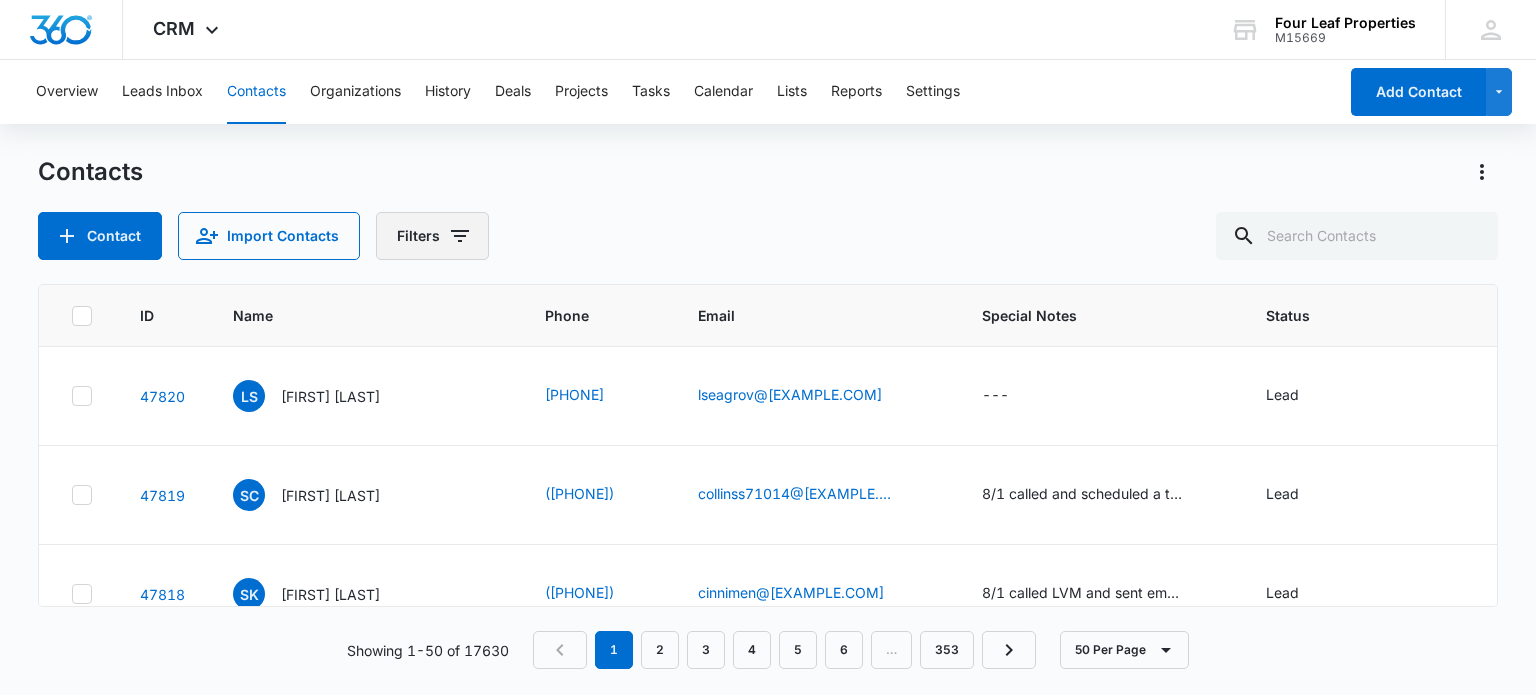 click 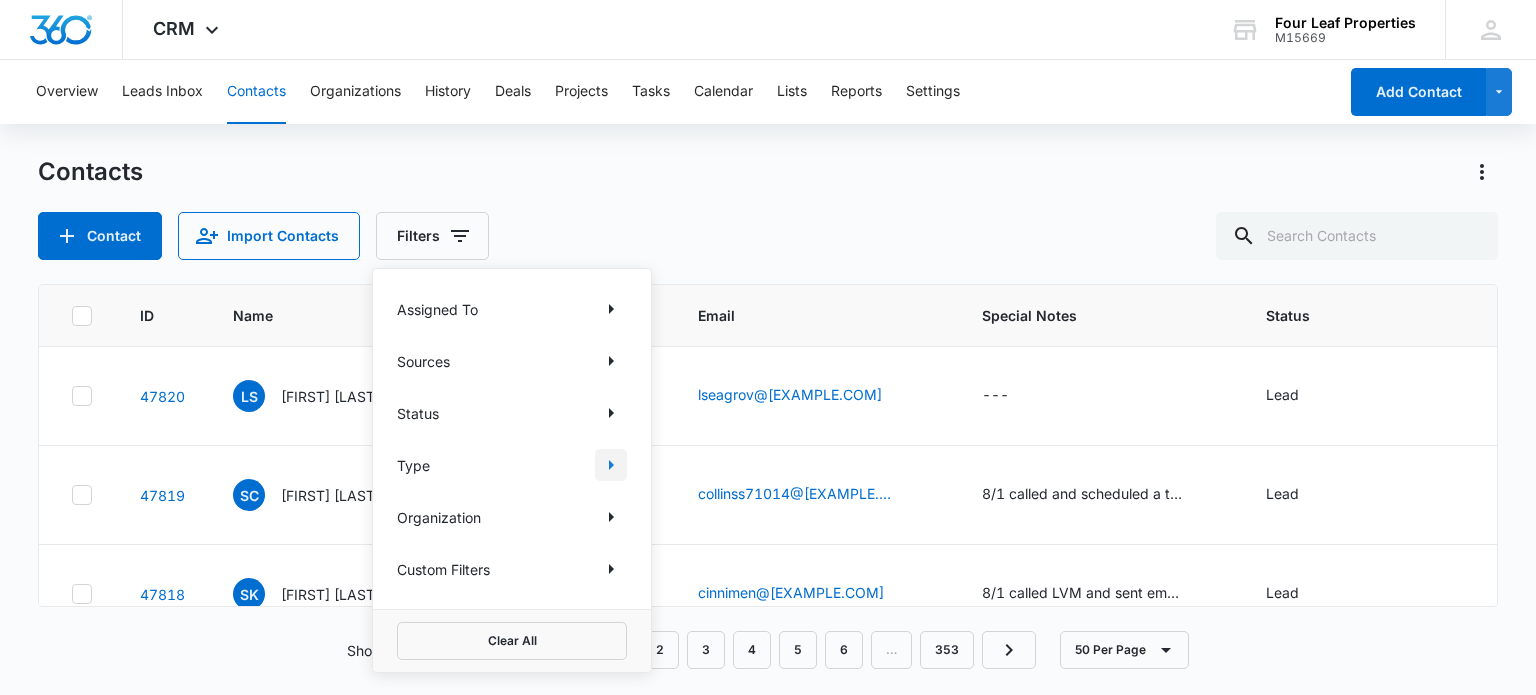 click 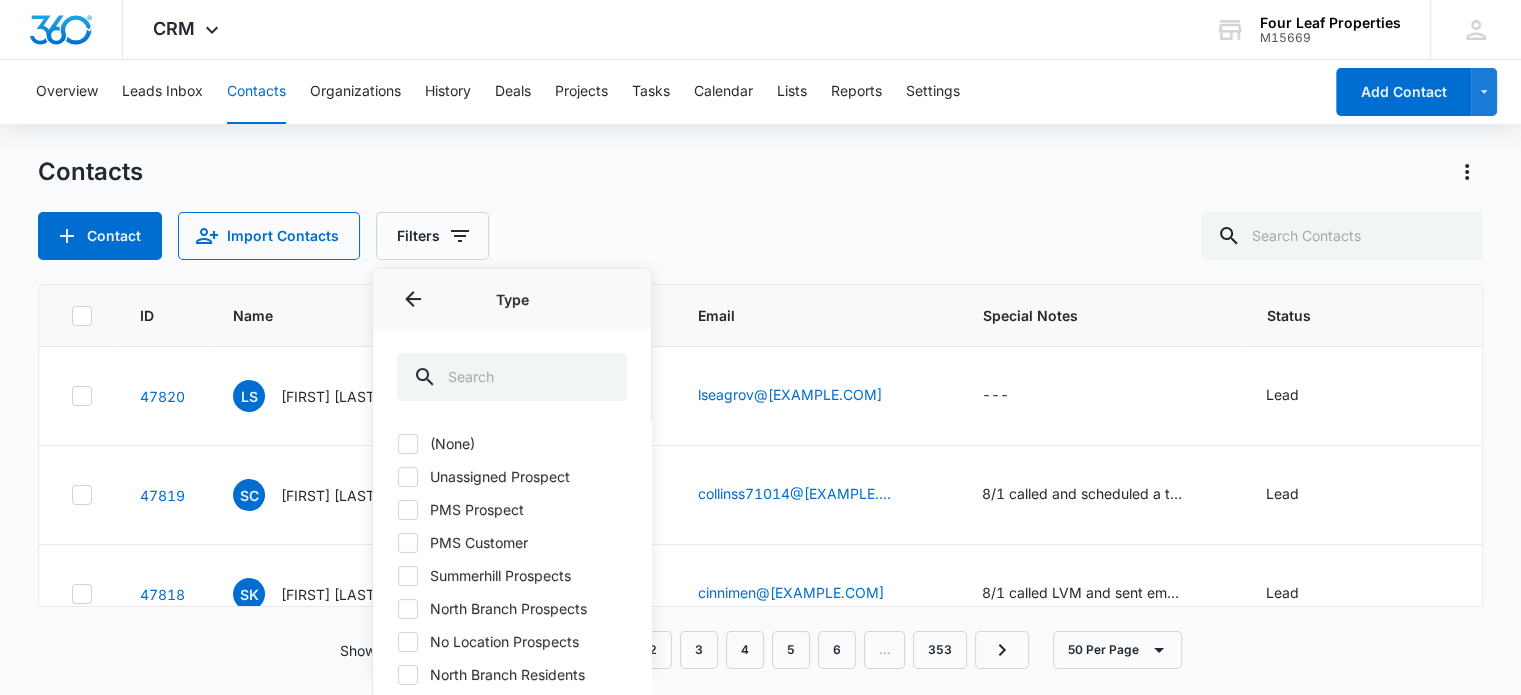 click on "(None) Unassigned Prospect PMS Prospect PMS Customer Summerhill Prospects North Branch Prospects No Location Prospects North Branch Residents Summerhill Resident Newburg Meadows Channel Partners Dover Glen Prospects North Branch Meadows Channel Partners General 2024 West Unity Prospects Dover Glen Channel Partners Fannin Meadow Resident Dover Glen Residents Summerhillapprovednotclosedprospect West Unity Residents Newburg Meadows Prospects Newburg Meadows Resident Fannin Meadows Prospect Bluewood Ranch Prospect Bluewood Ranch Resident Wildflower Residents Bluewood Ranch Channel Partners Wildflower Crossing Prospects Fannin Meadows Channel Partners Wildflower Channel Partners Summerhill Channel Partners" at bounding box center [512, 621] 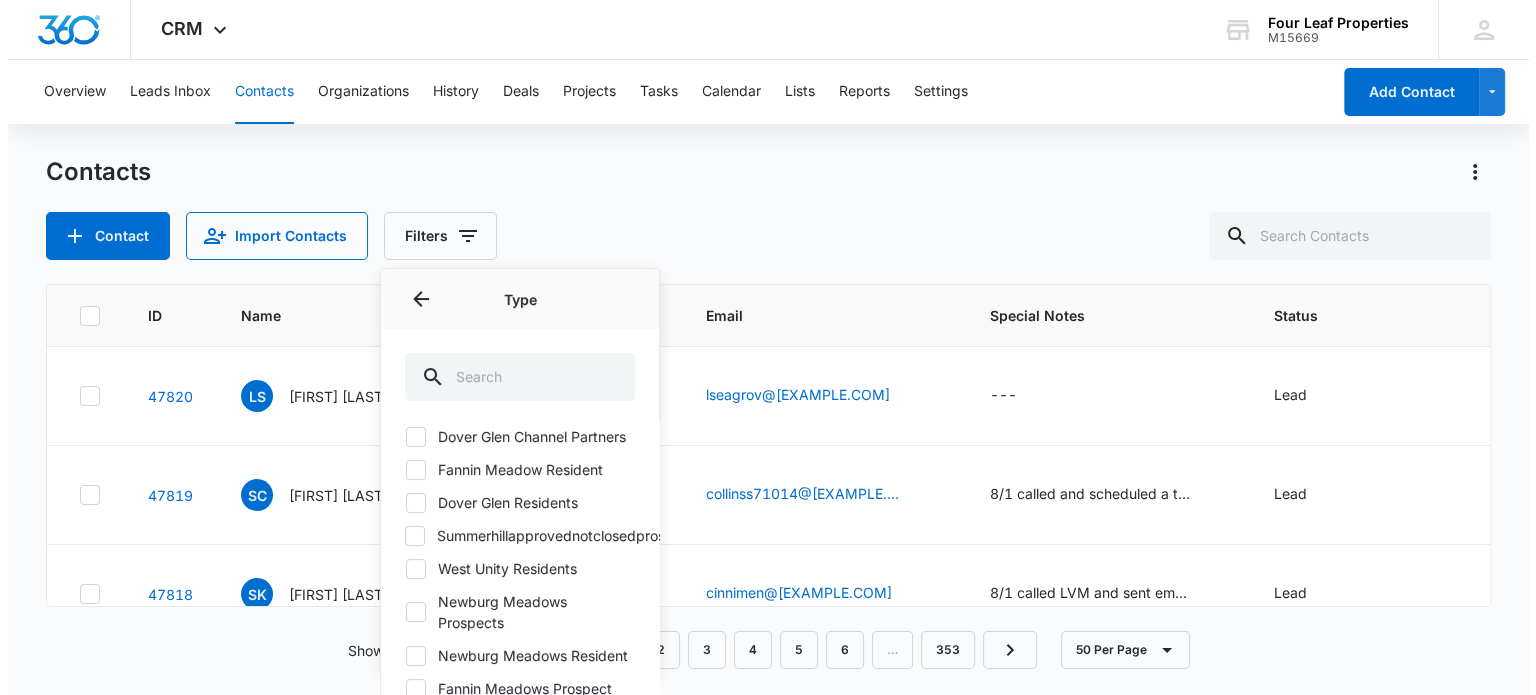 scroll, scrollTop: 522, scrollLeft: 0, axis: vertical 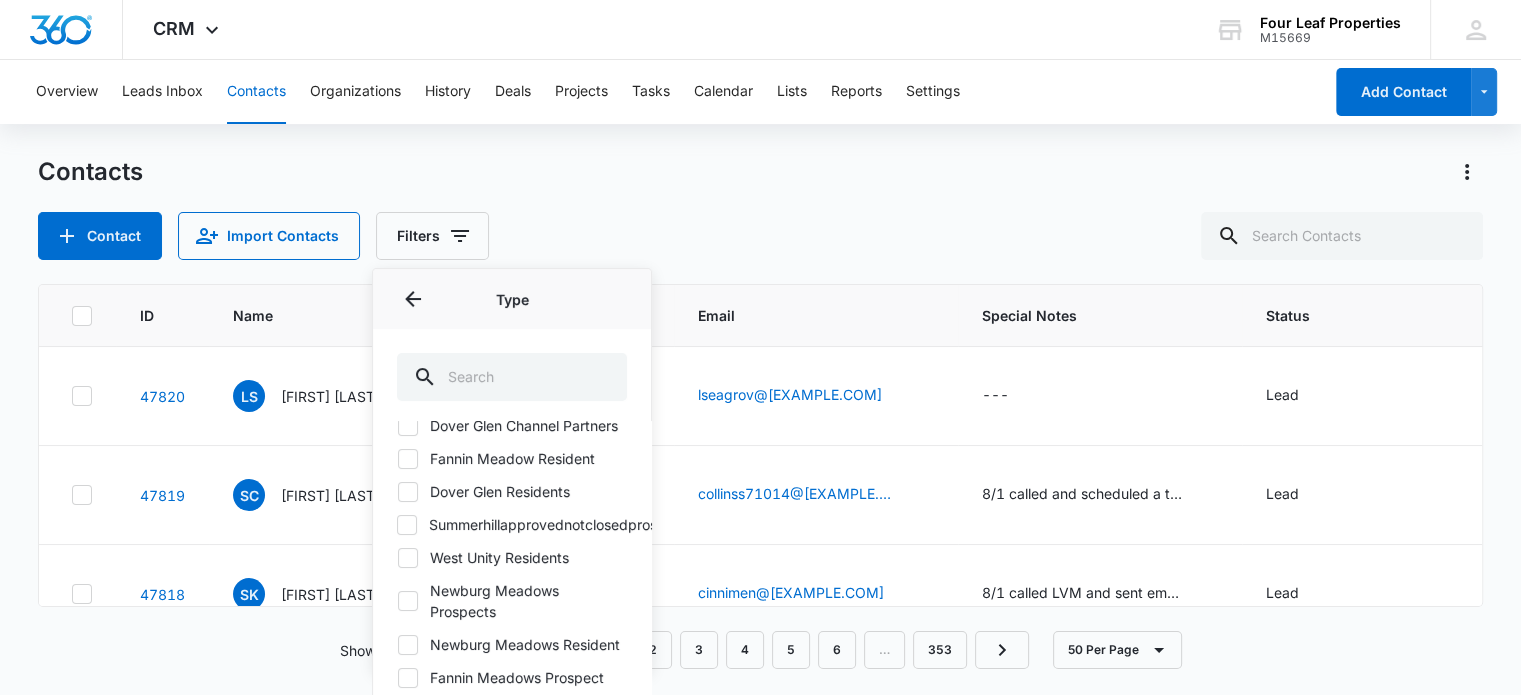 click 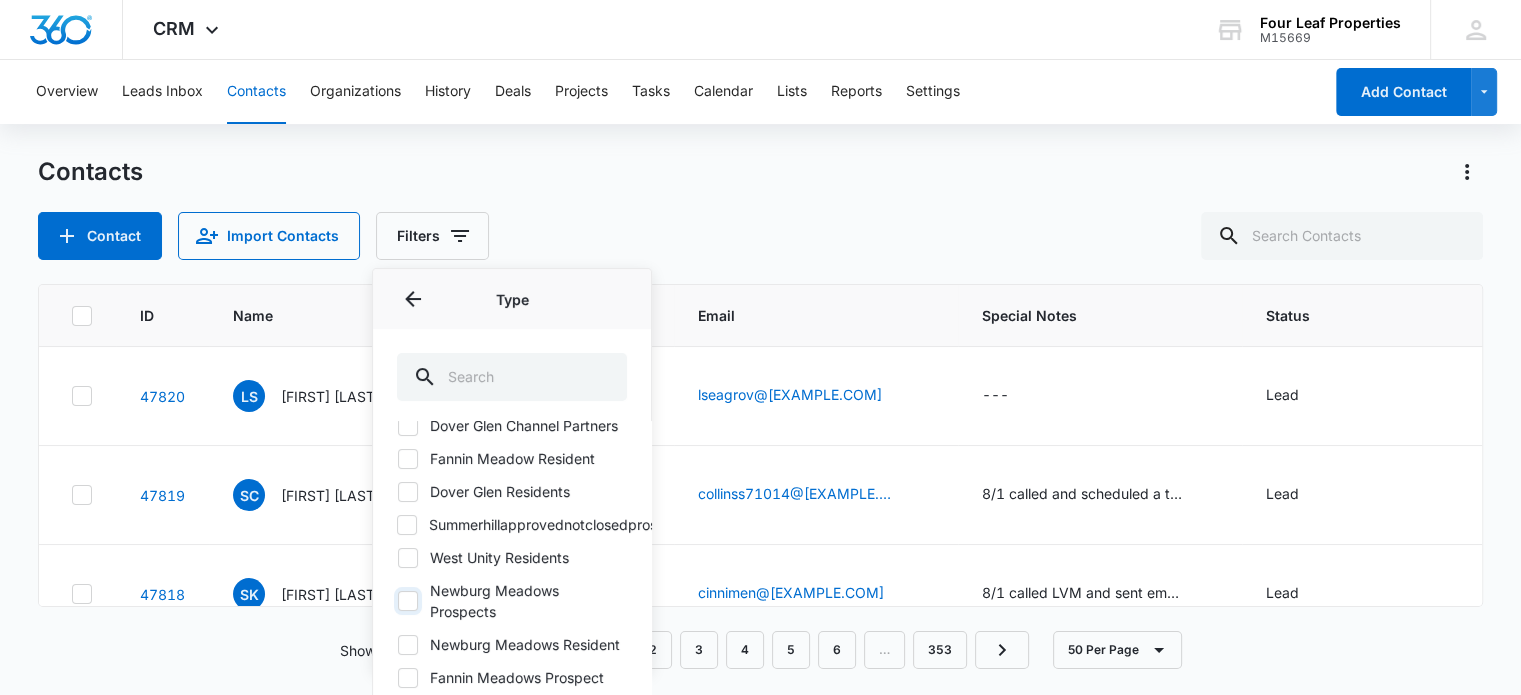 click on "Newburg Meadows Prospects" at bounding box center (397, 601) 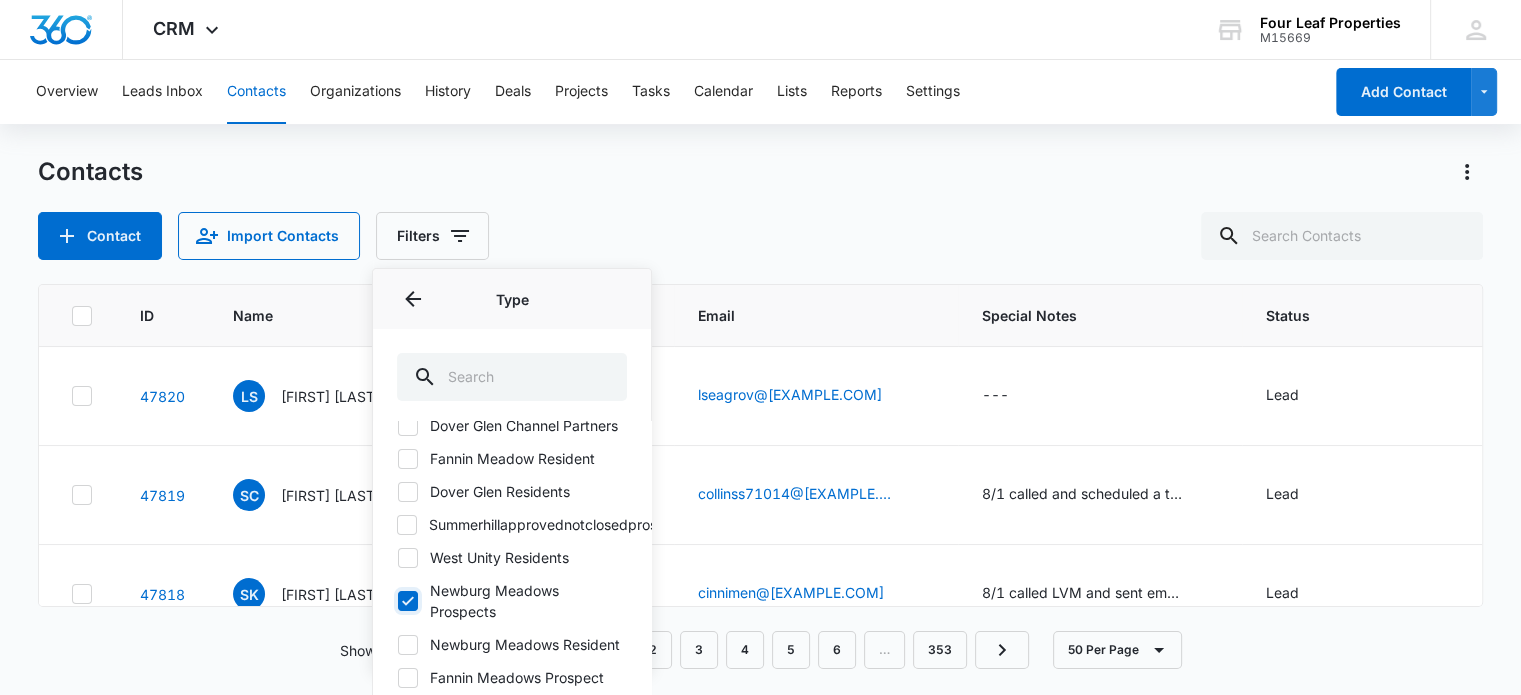 checkbox on "true" 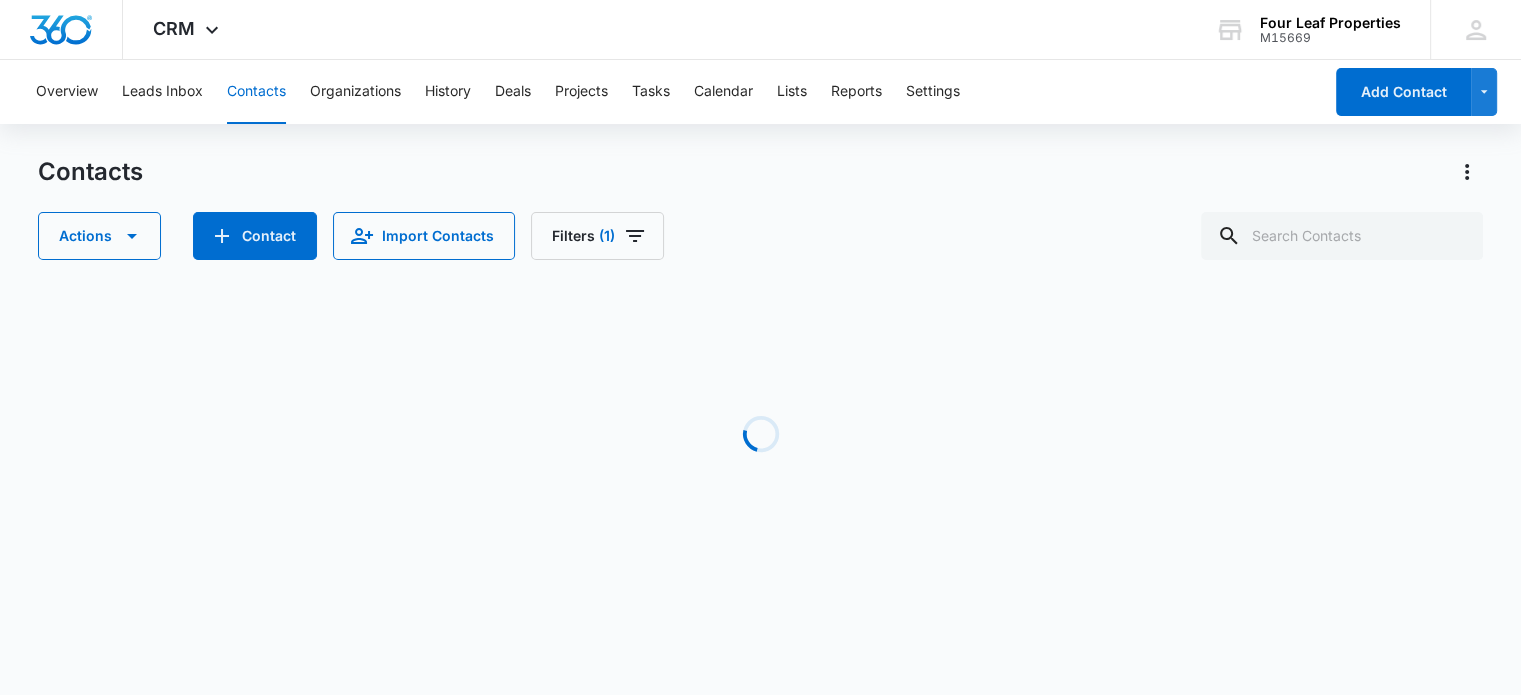 click on "Contacts Actions Contact Import Contacts Filters (1)" at bounding box center [760, 208] 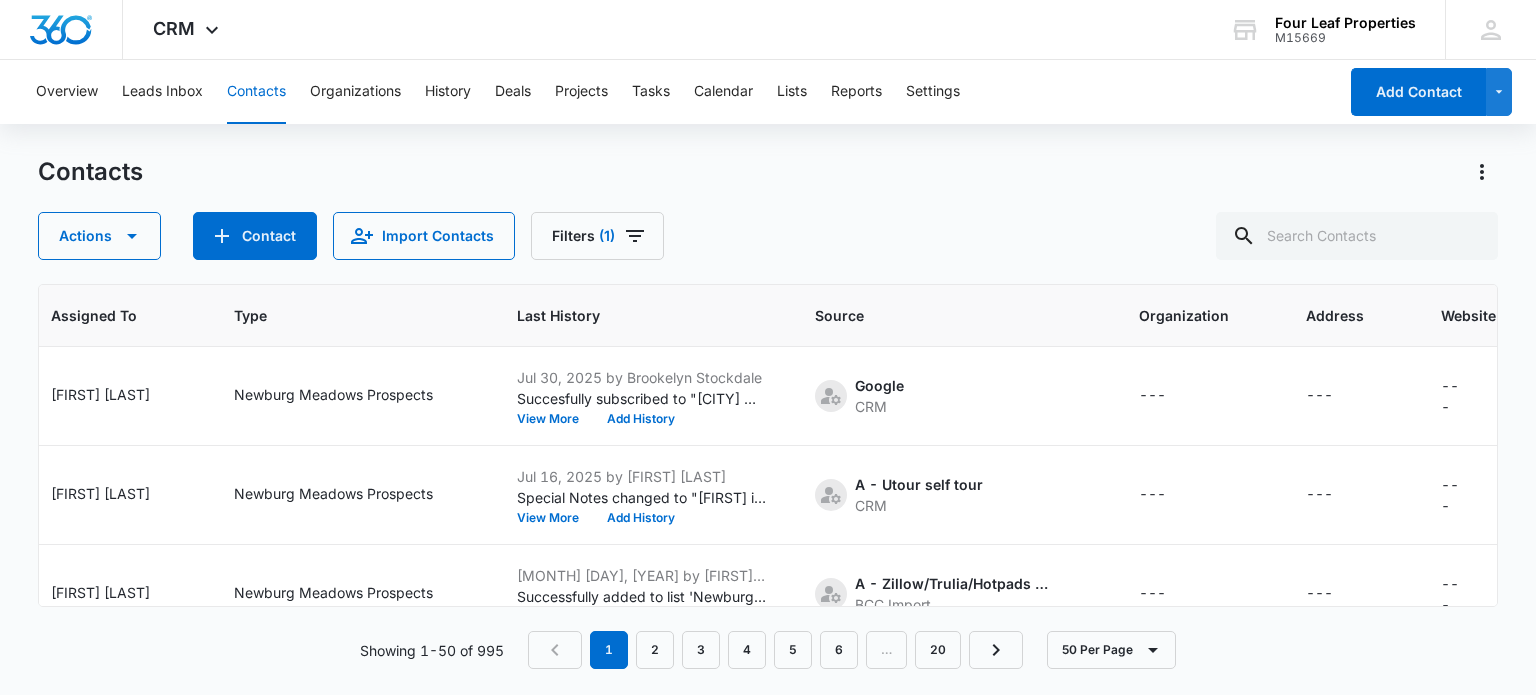 scroll, scrollTop: 0, scrollLeft: 1378, axis: horizontal 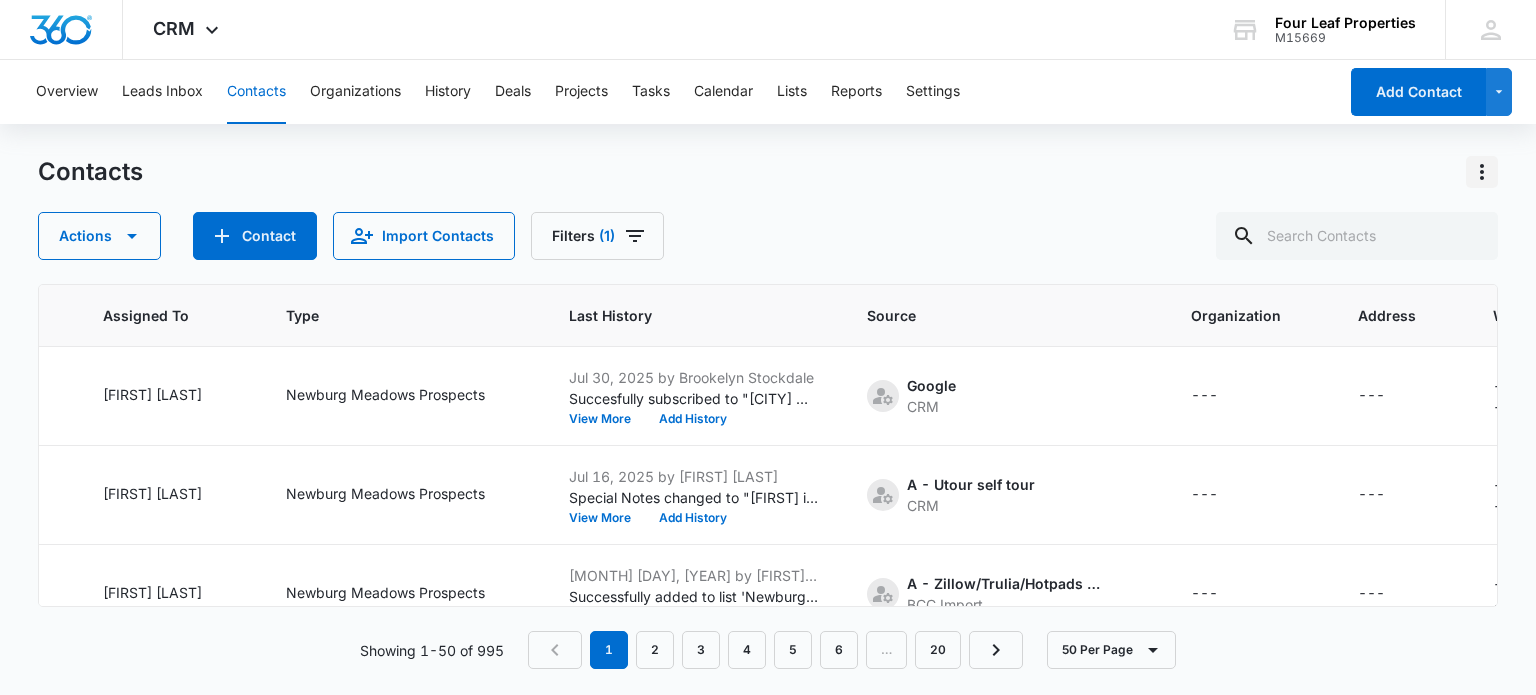 click 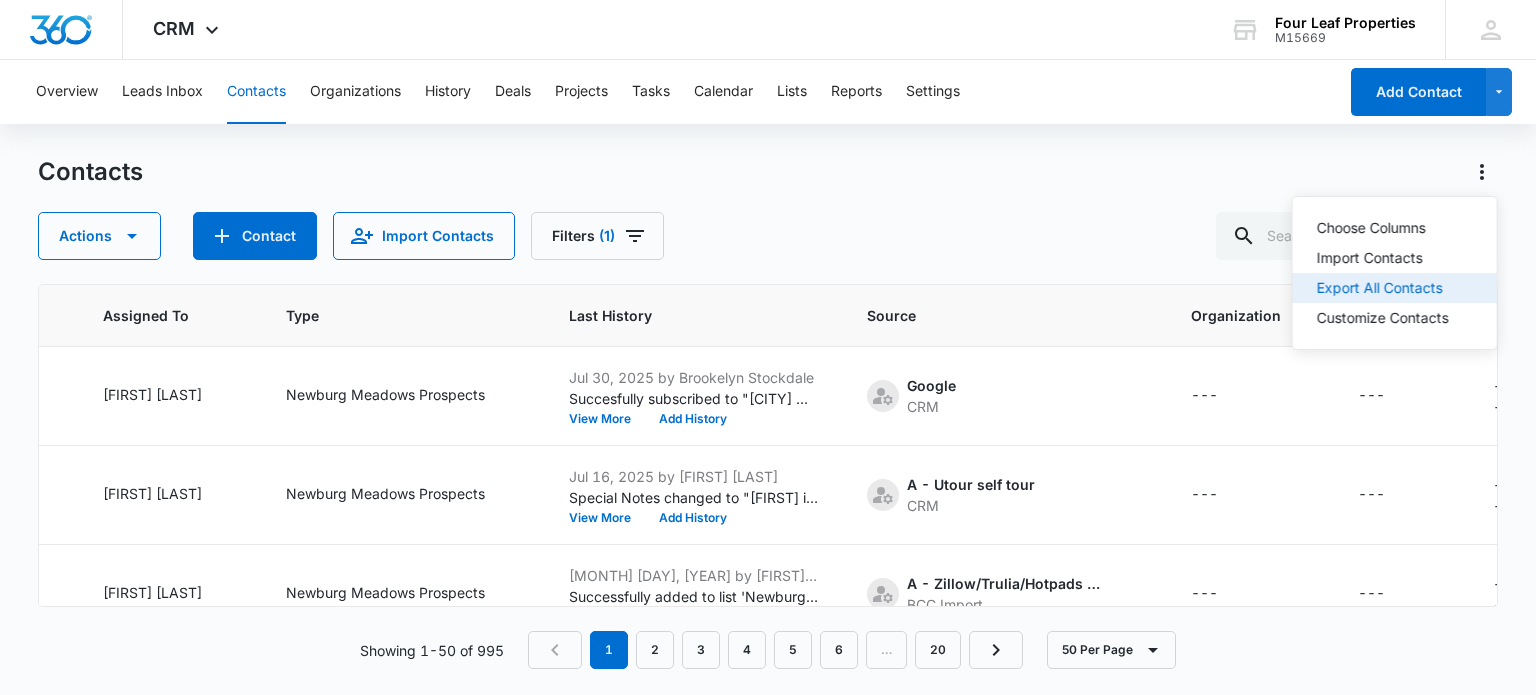 click on "Export All Contacts" at bounding box center (1383, 288) 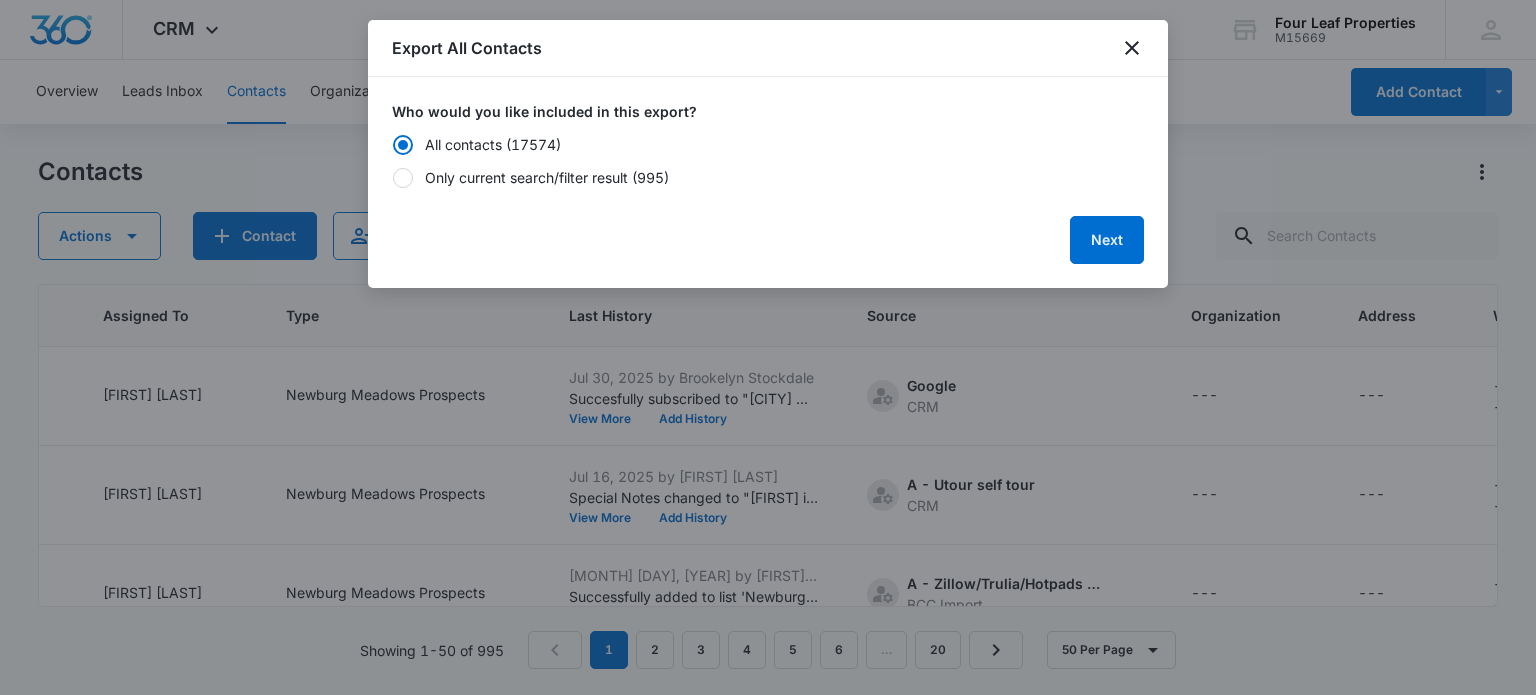 click at bounding box center (403, 178) 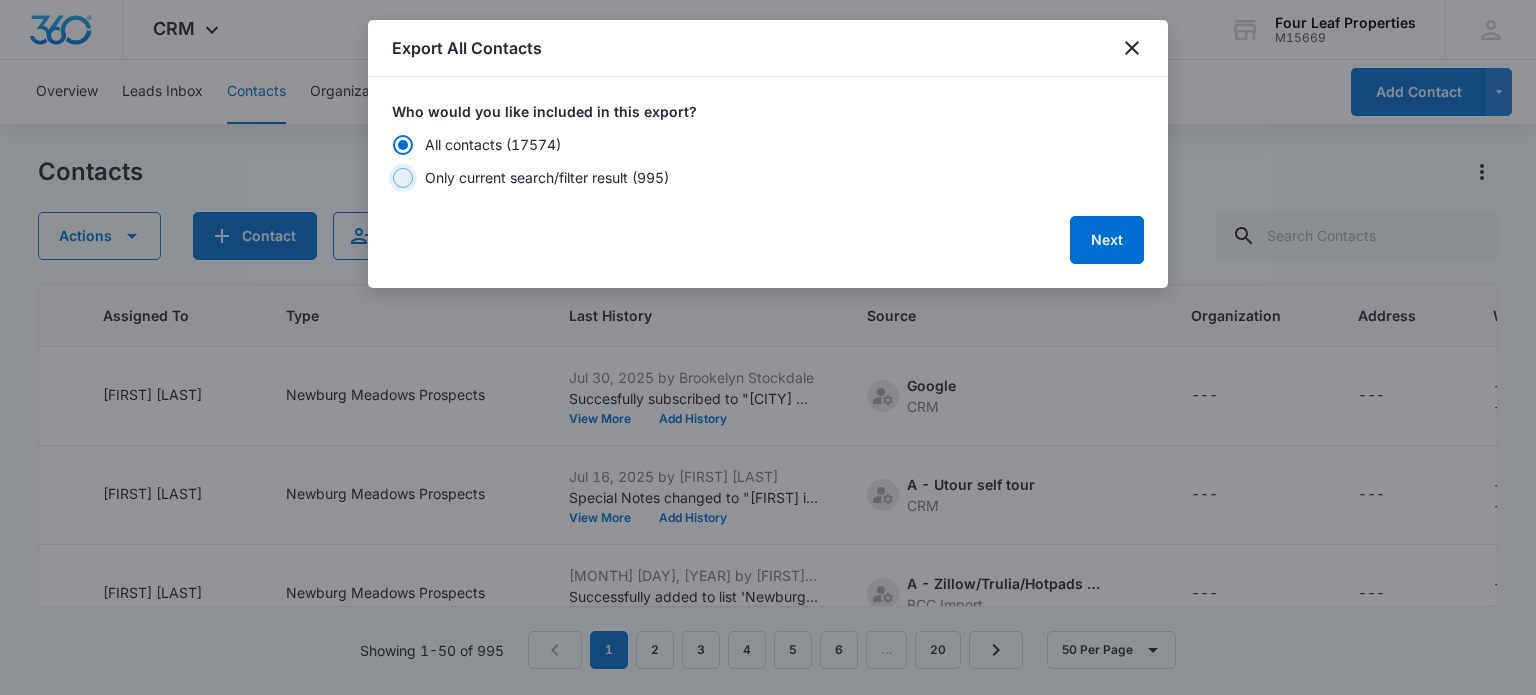click on "Only current search/filter result (995)" at bounding box center [392, 178] 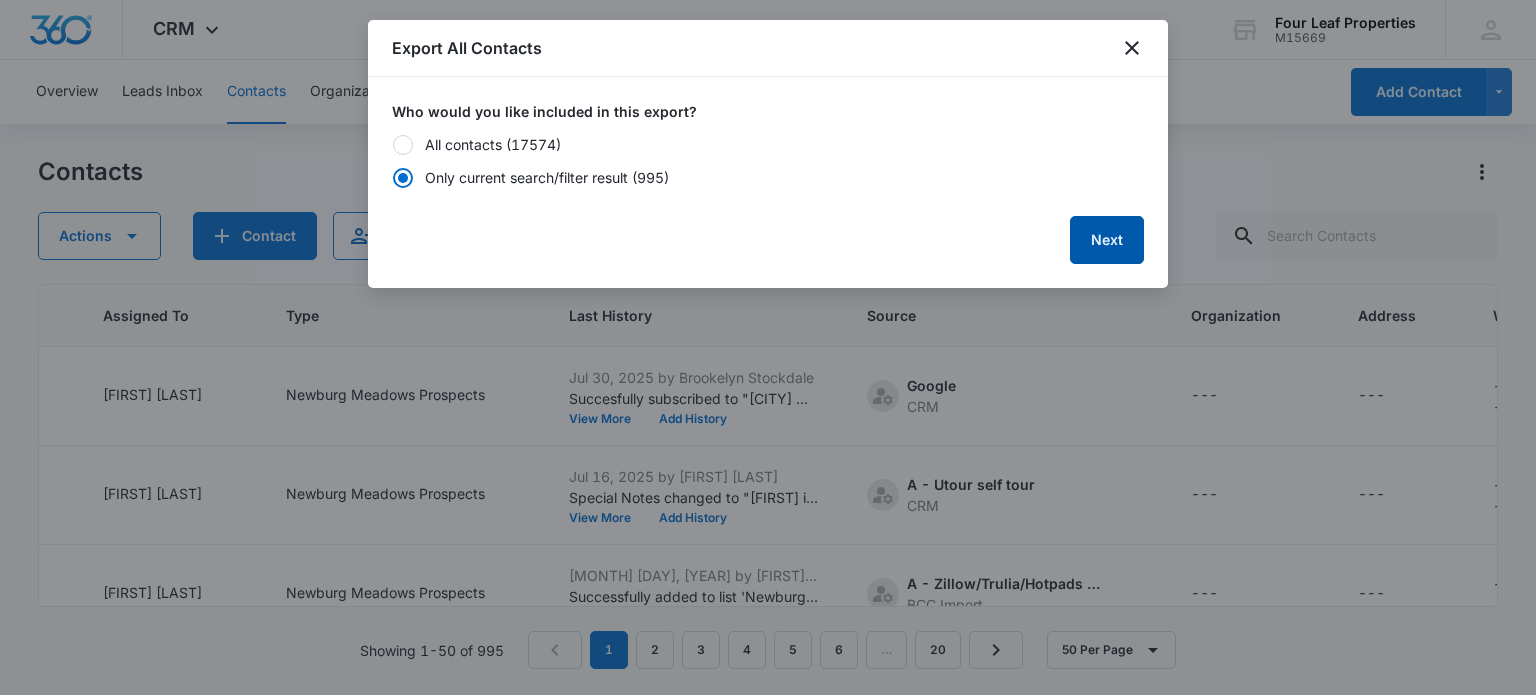 click on "Next" at bounding box center (1107, 240) 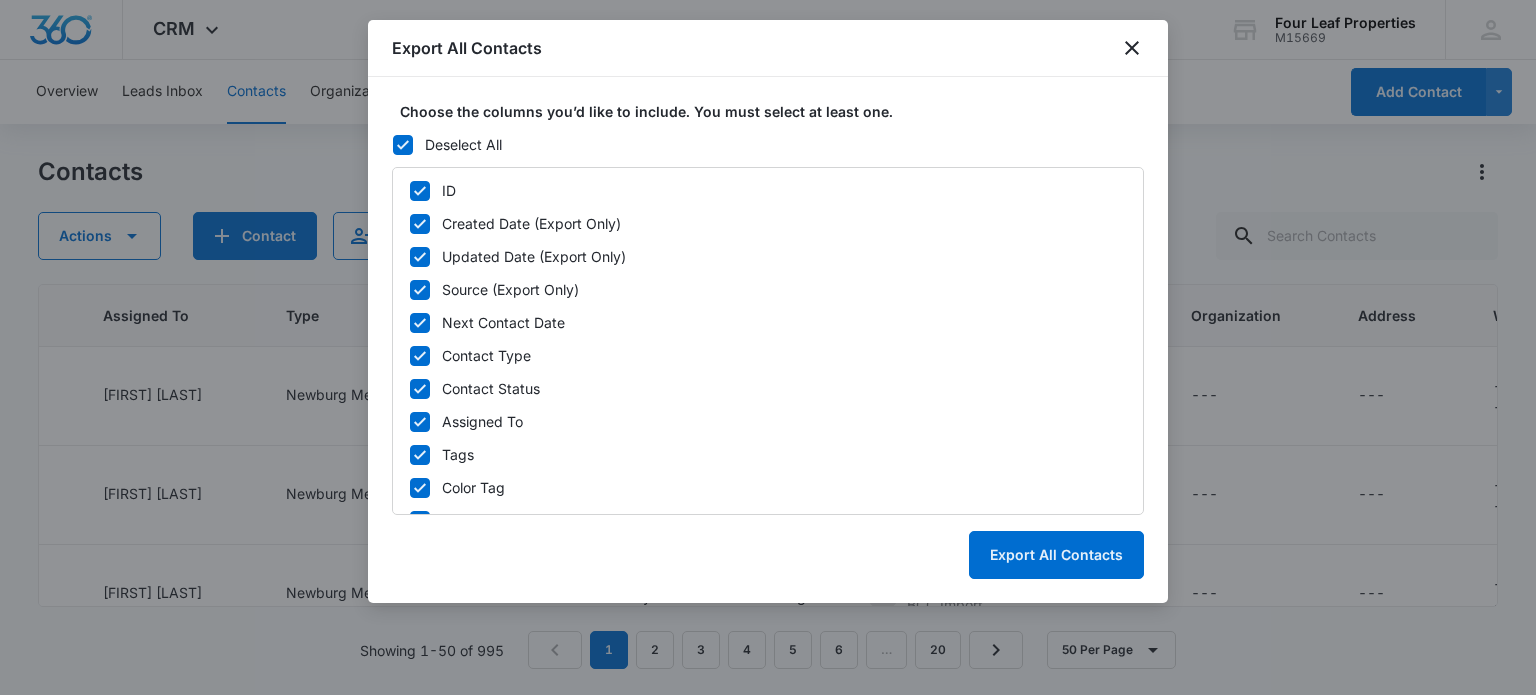 click 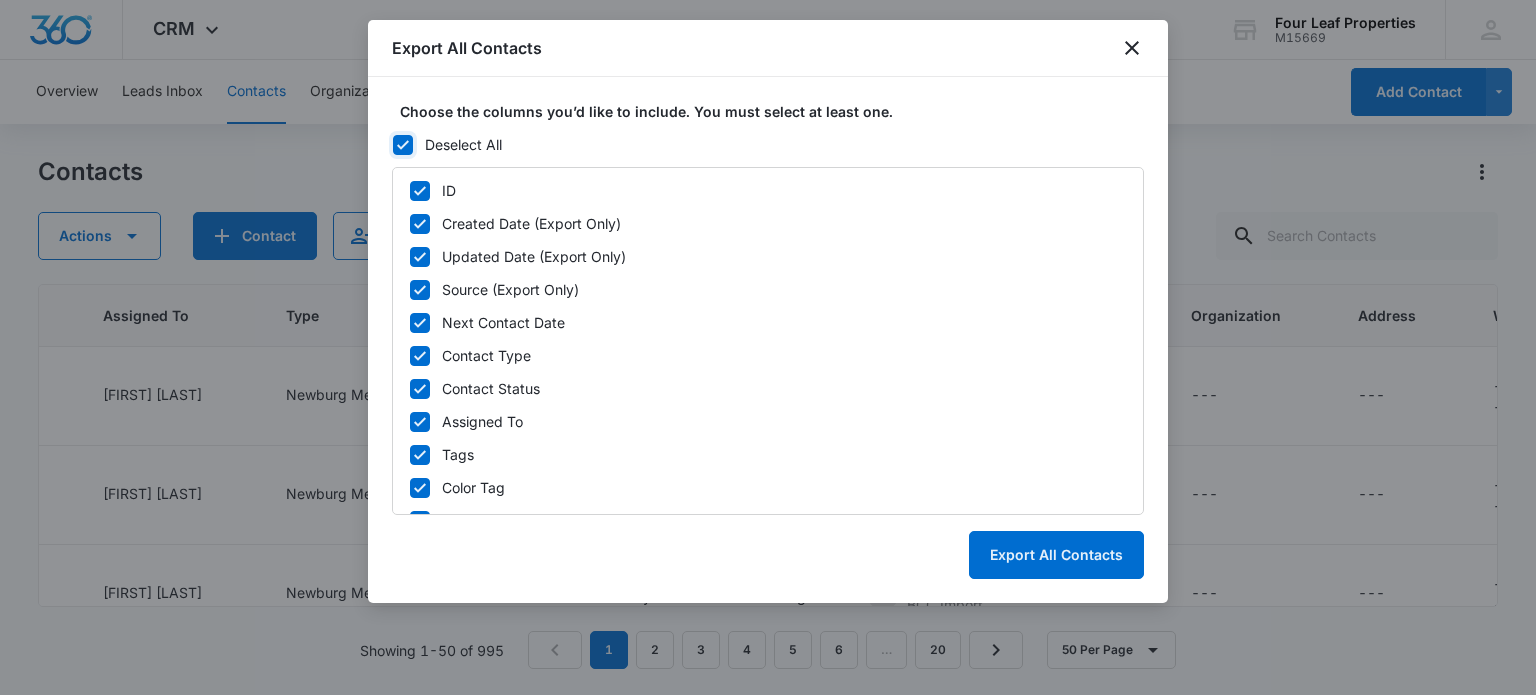 click on "Deselect All" at bounding box center (392, 145) 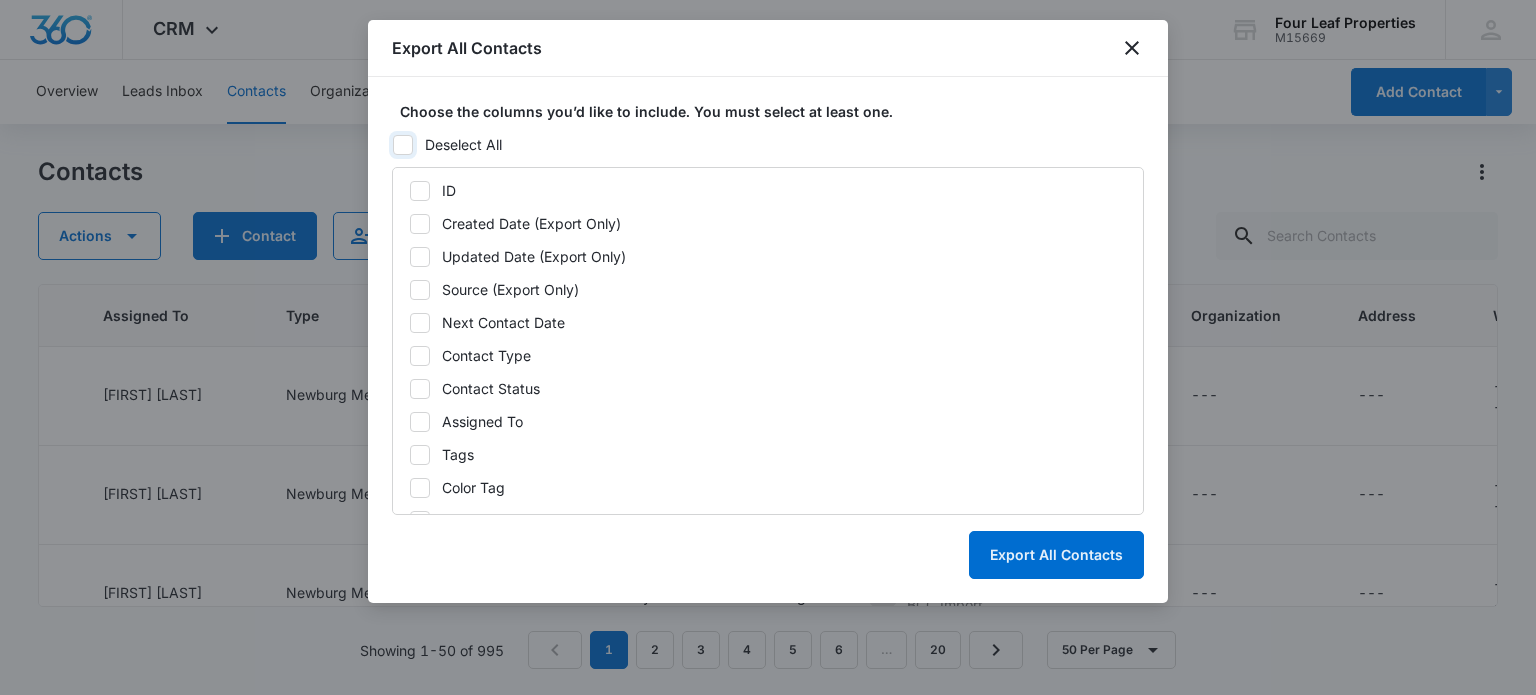 checkbox on "false" 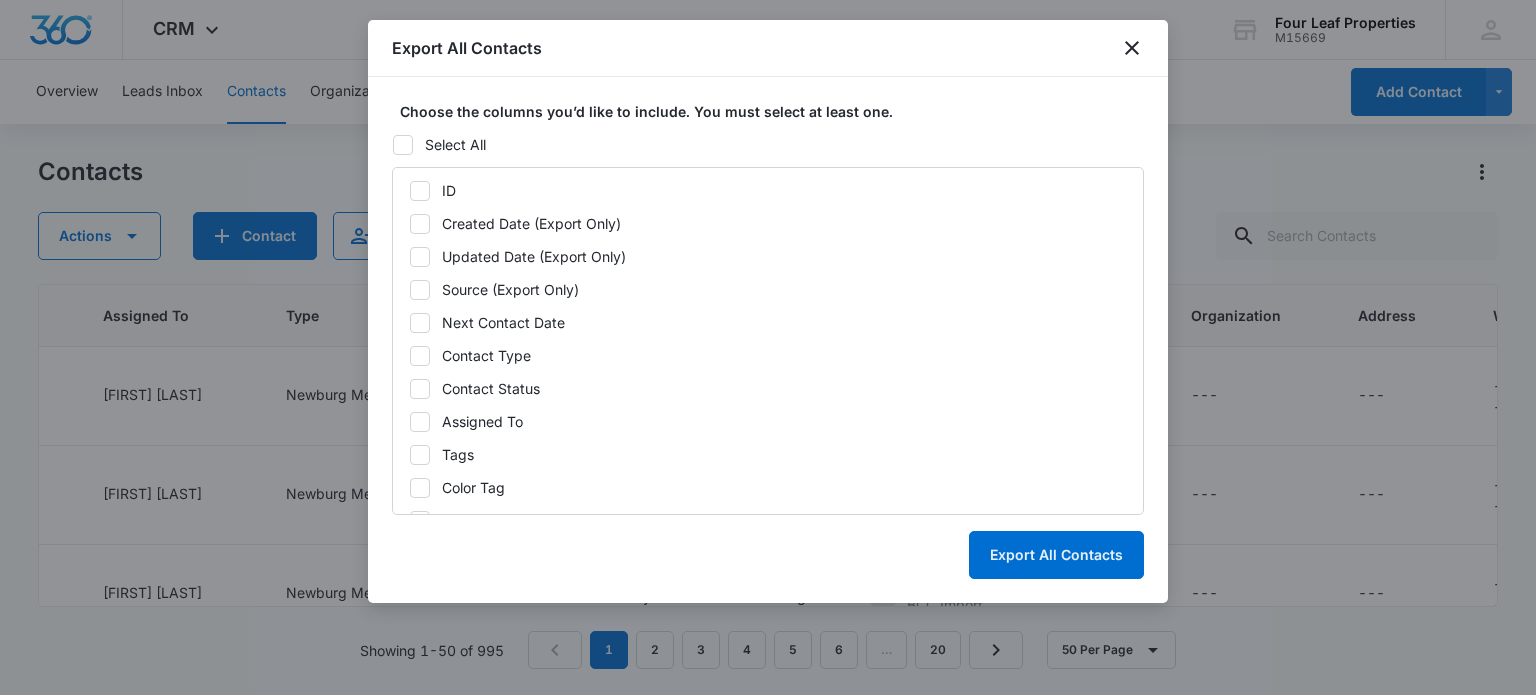 click 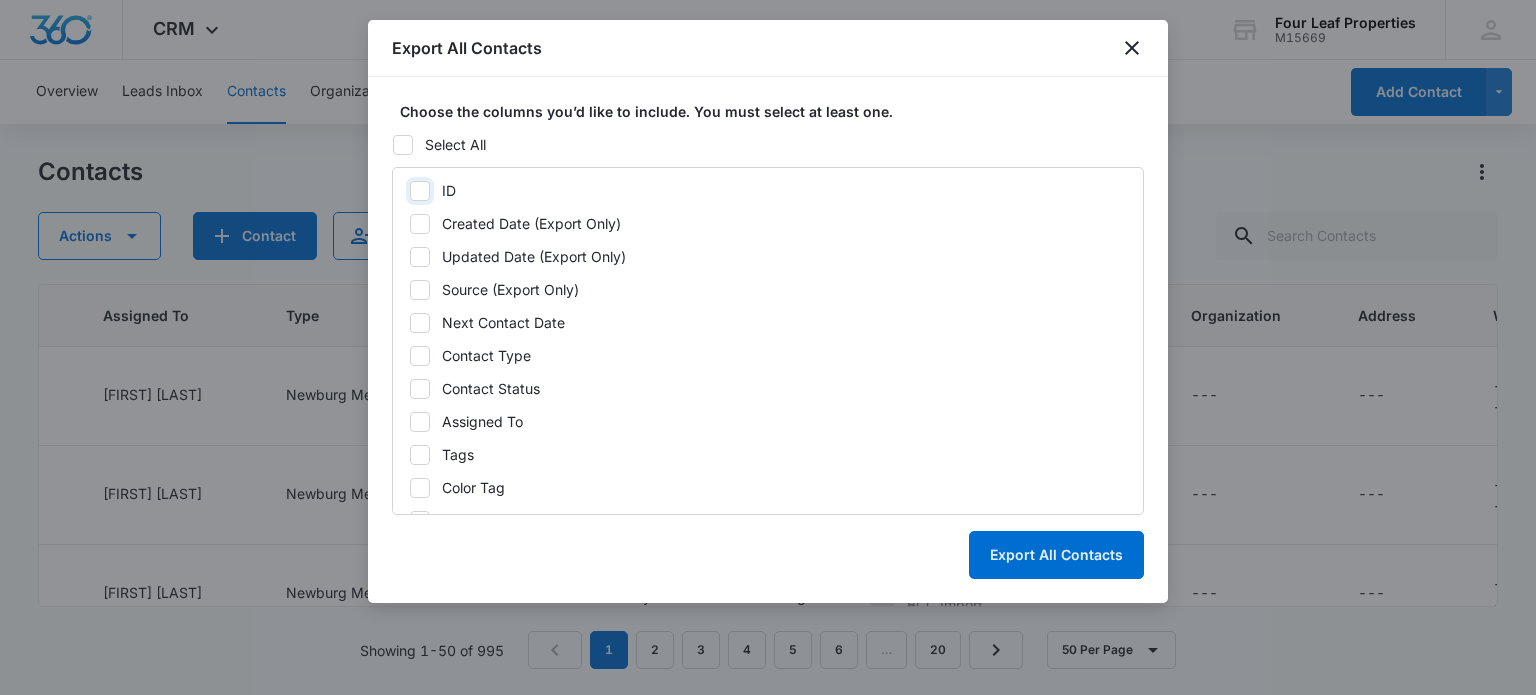 click on "ID" at bounding box center (409, 191) 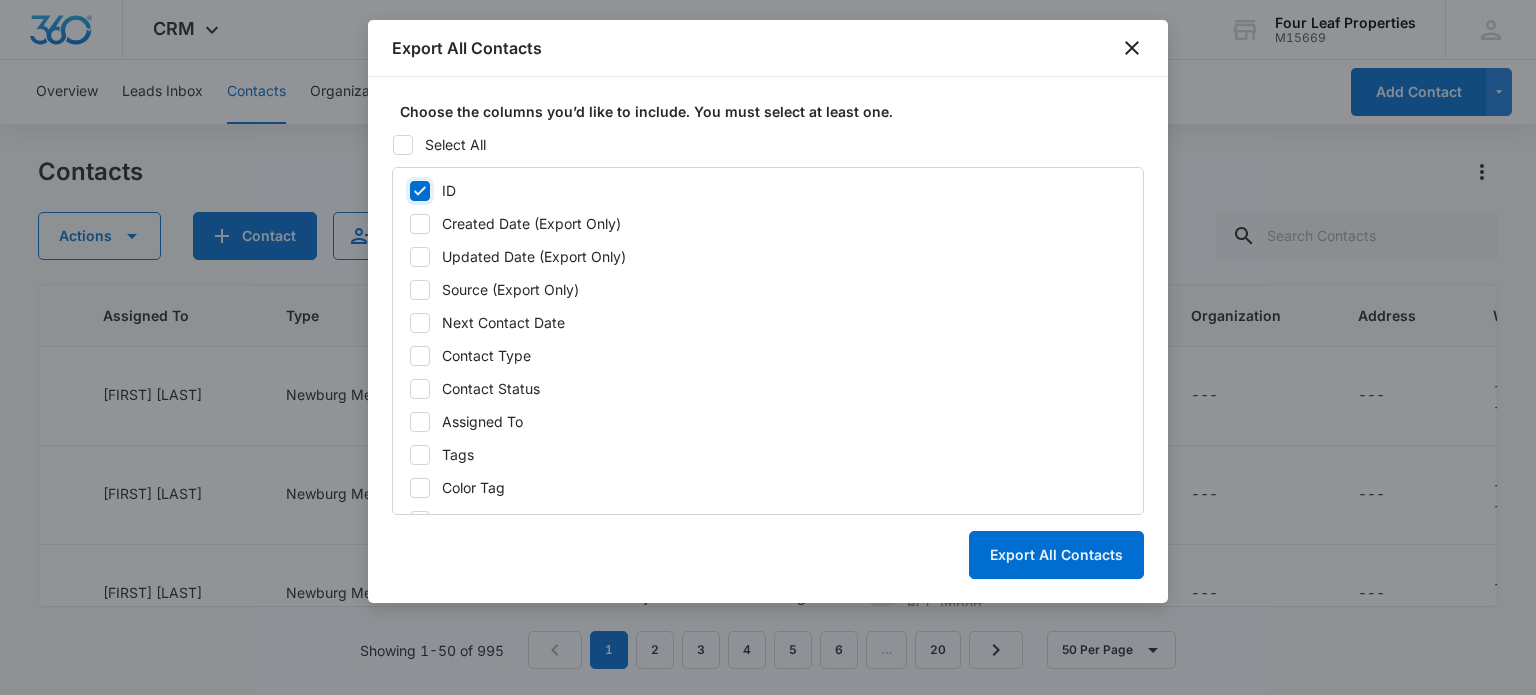 checkbox on "true" 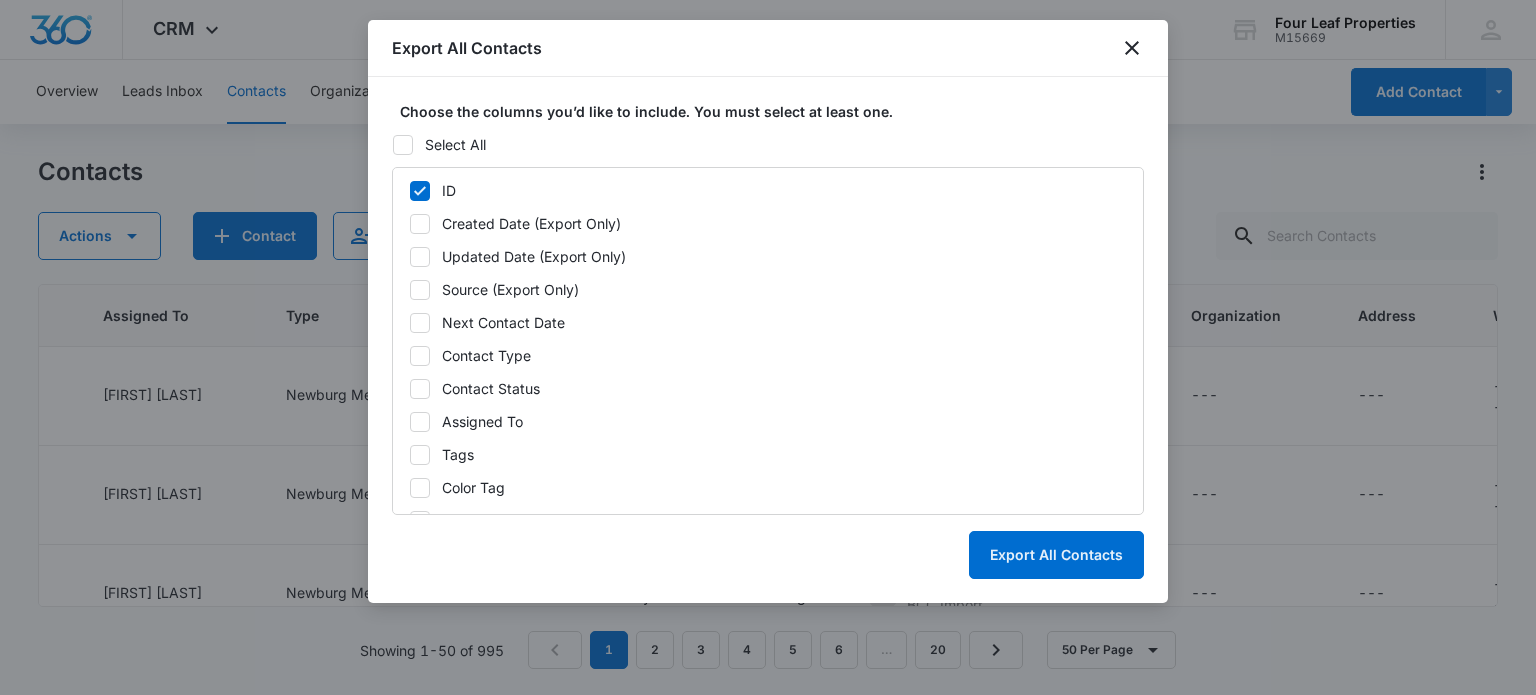 click 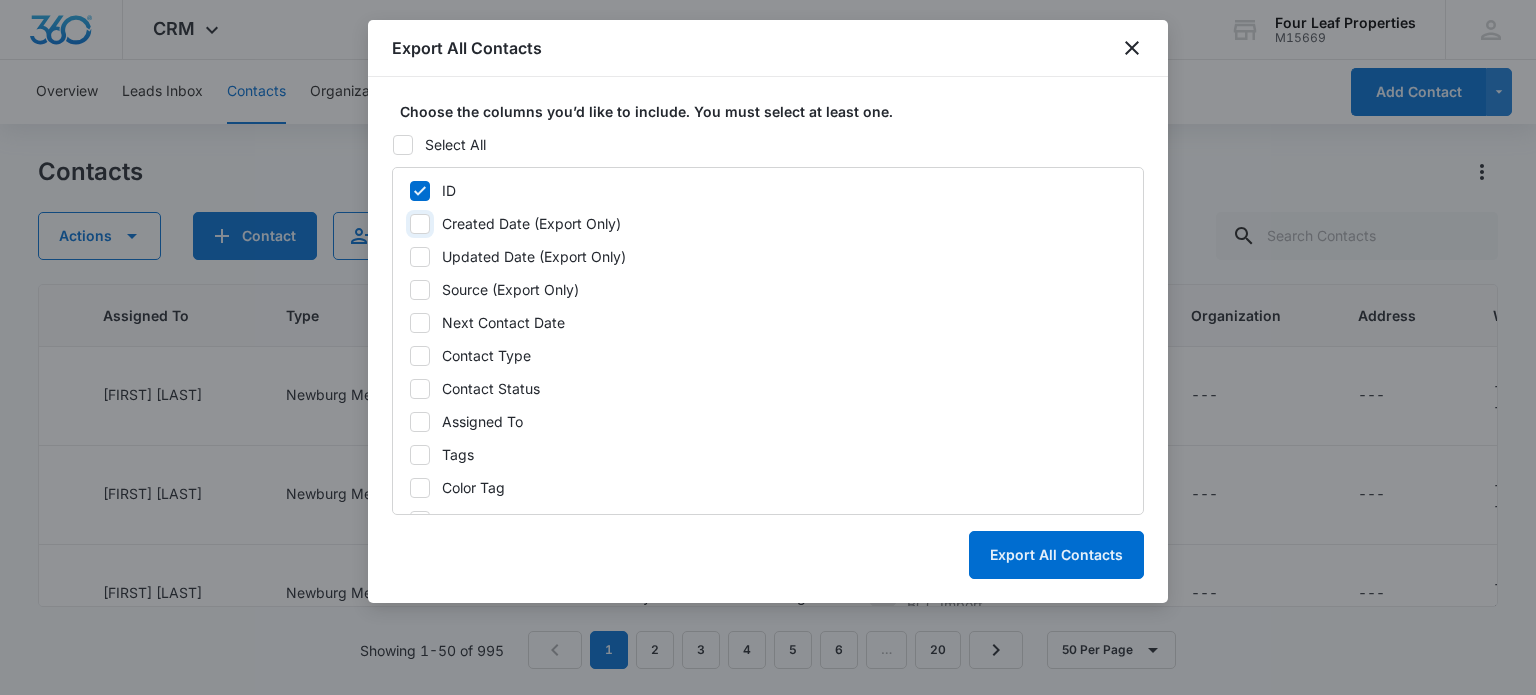 click on "Created Date (Export Only)" at bounding box center [409, 224] 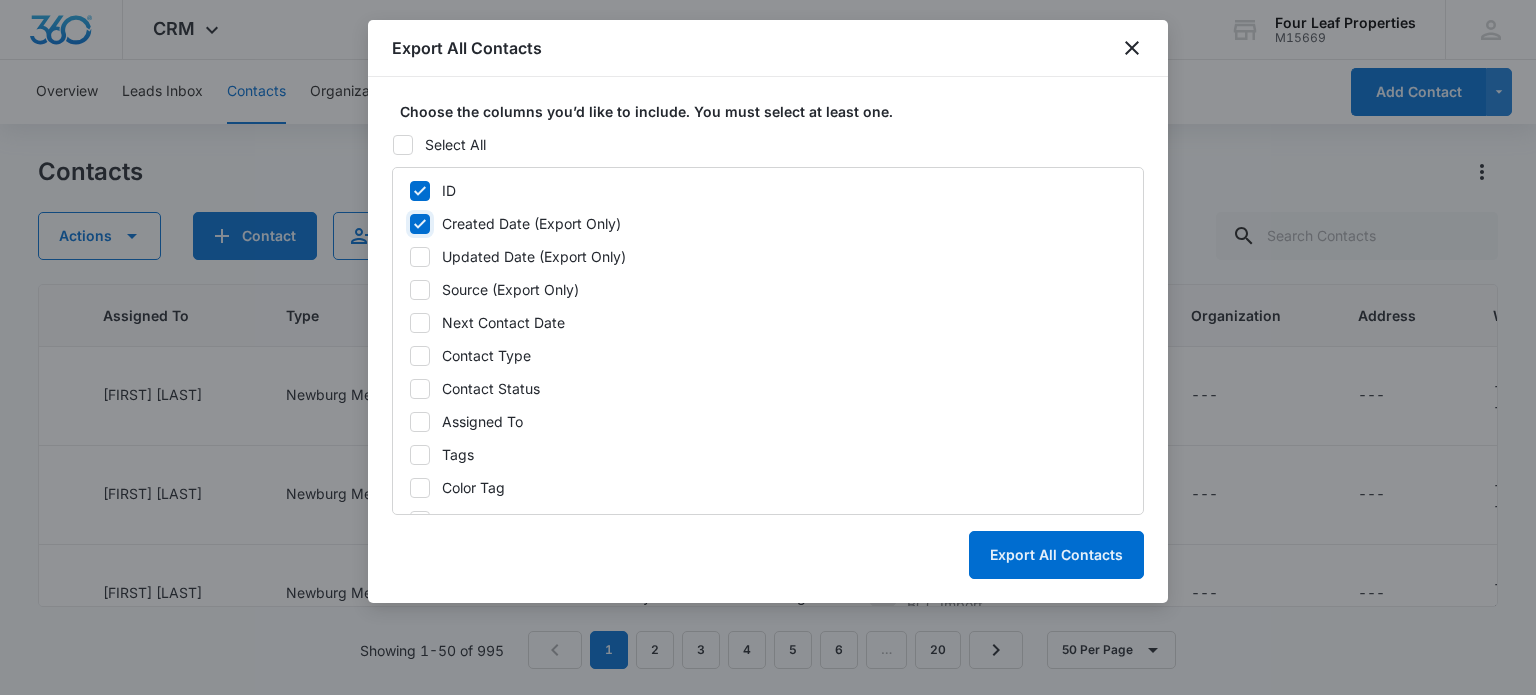 checkbox on "true" 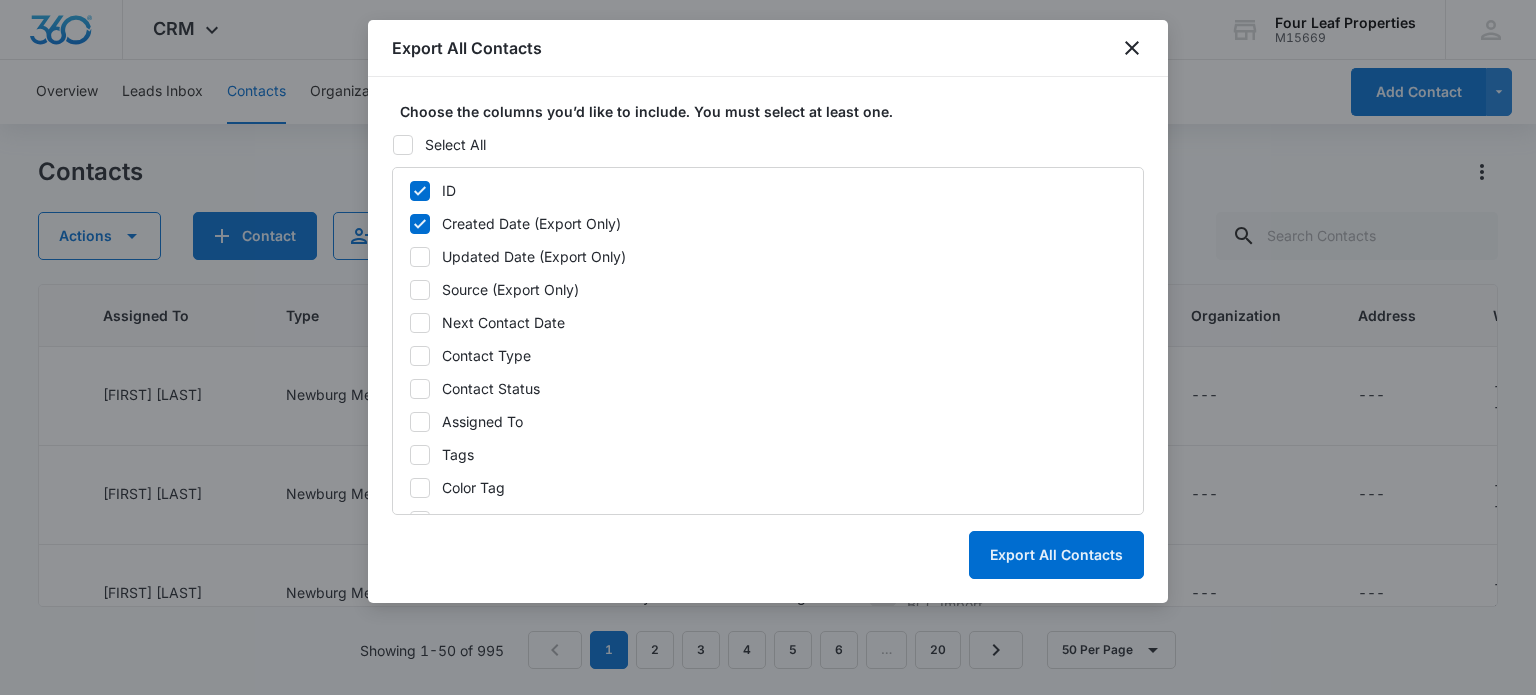 click 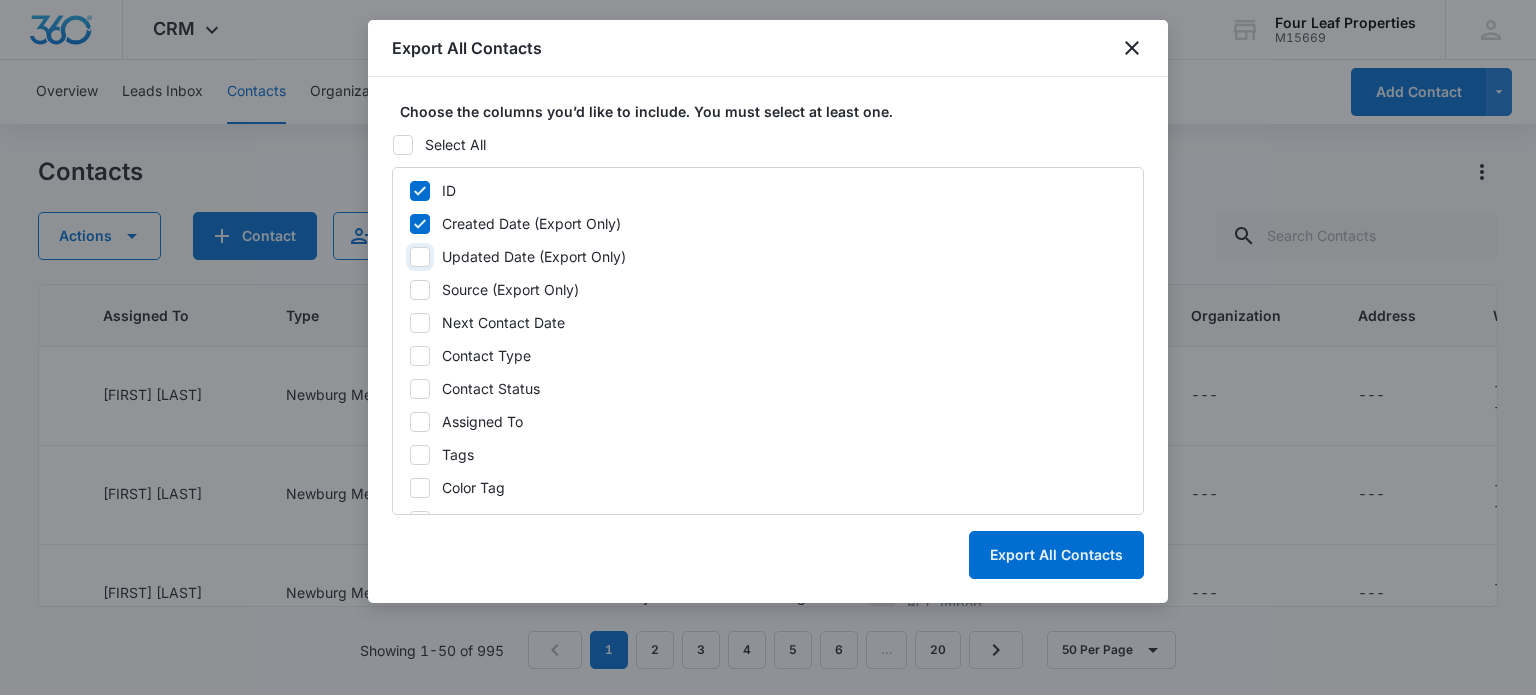 click on "Updated Date (Export Only)" at bounding box center (409, 257) 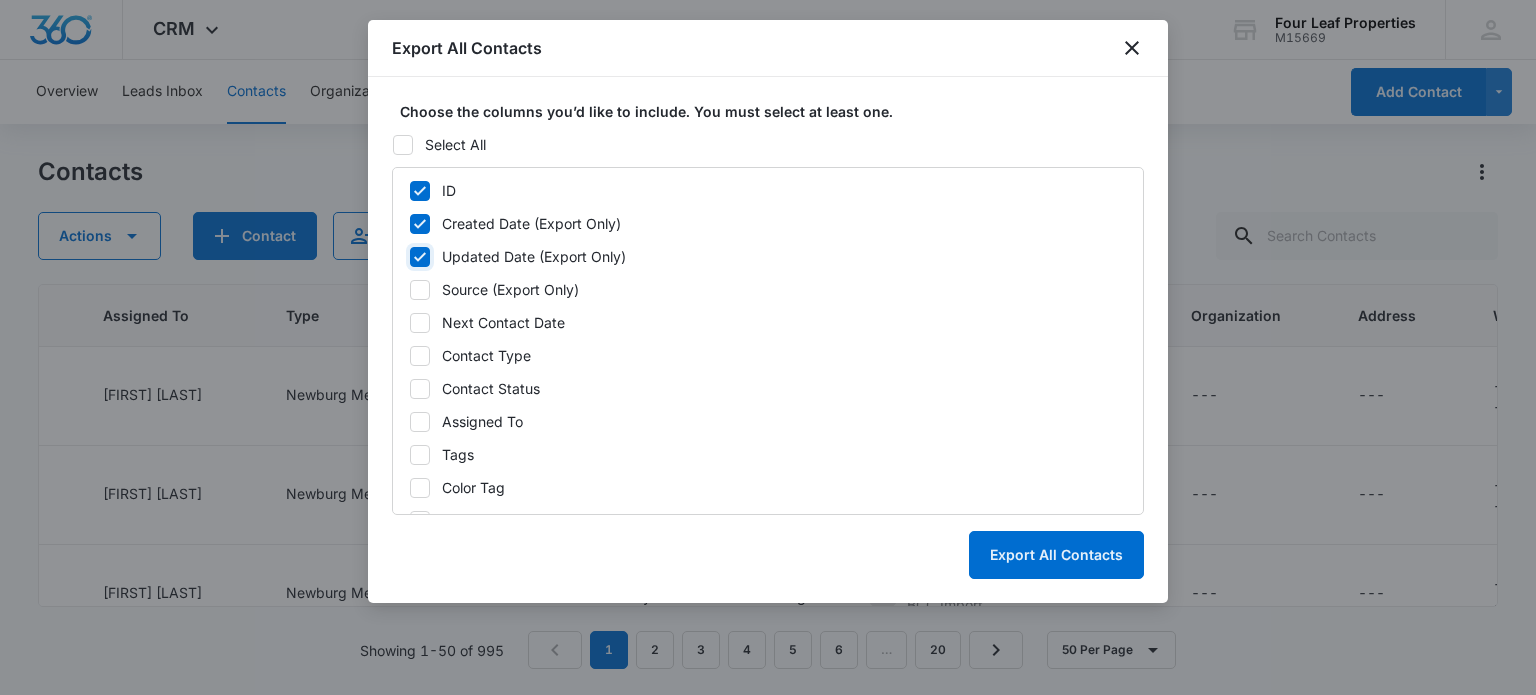 checkbox on "true" 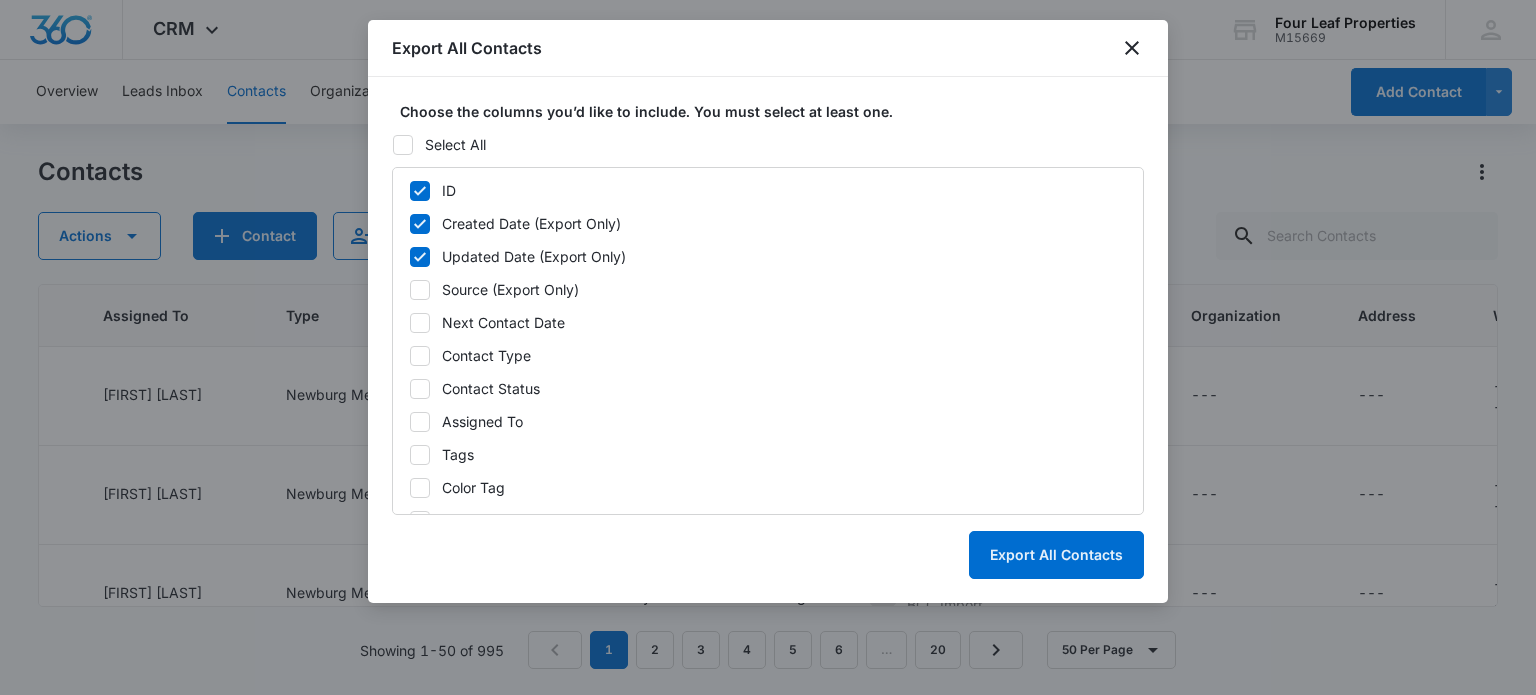 click 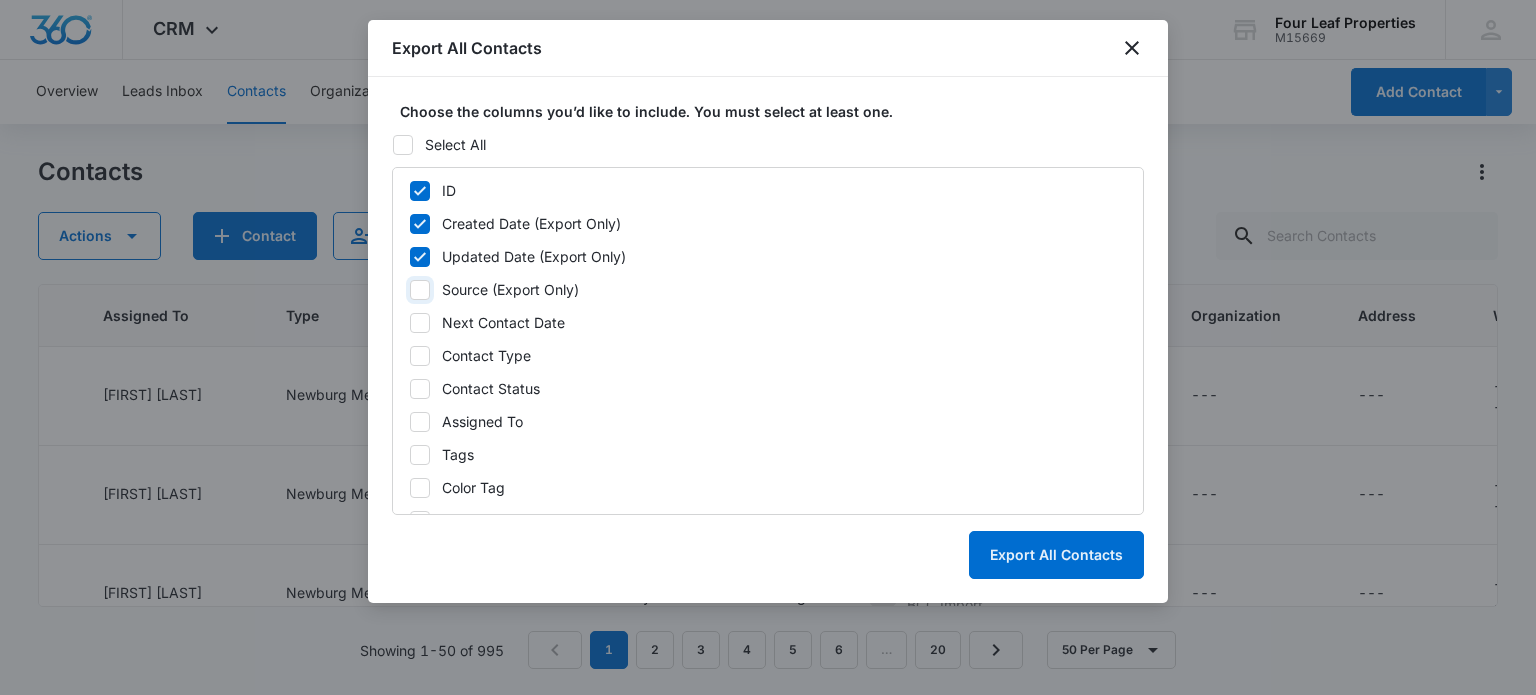 click on "Source (Export Only)" at bounding box center [409, 290] 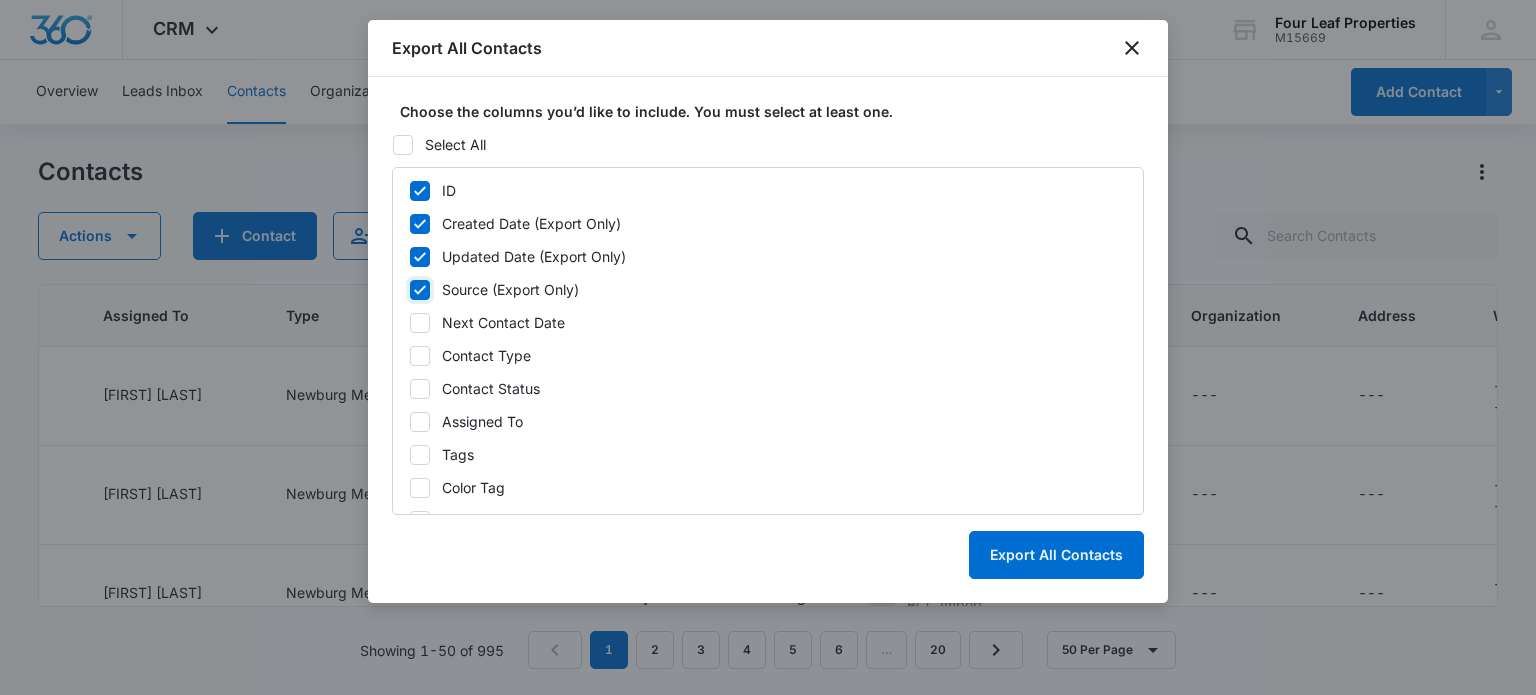 checkbox on "true" 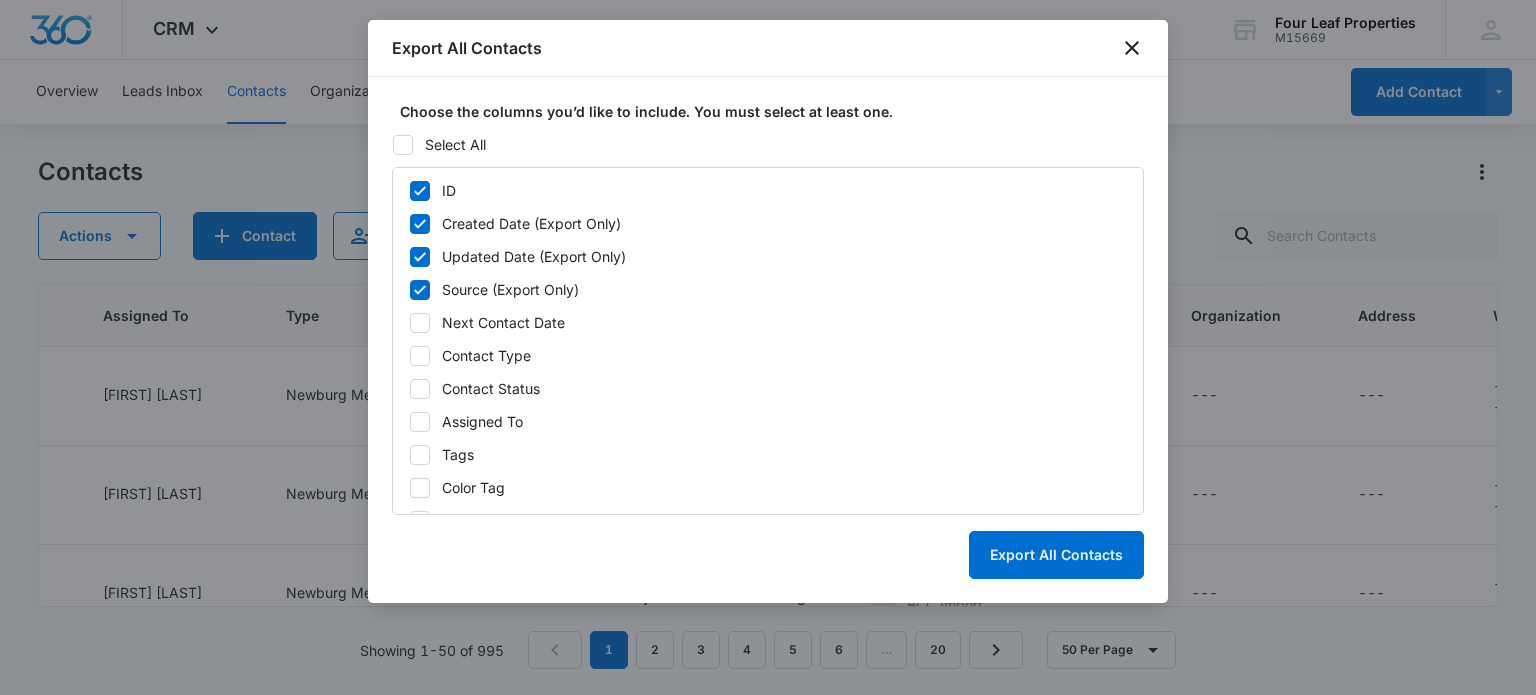 click 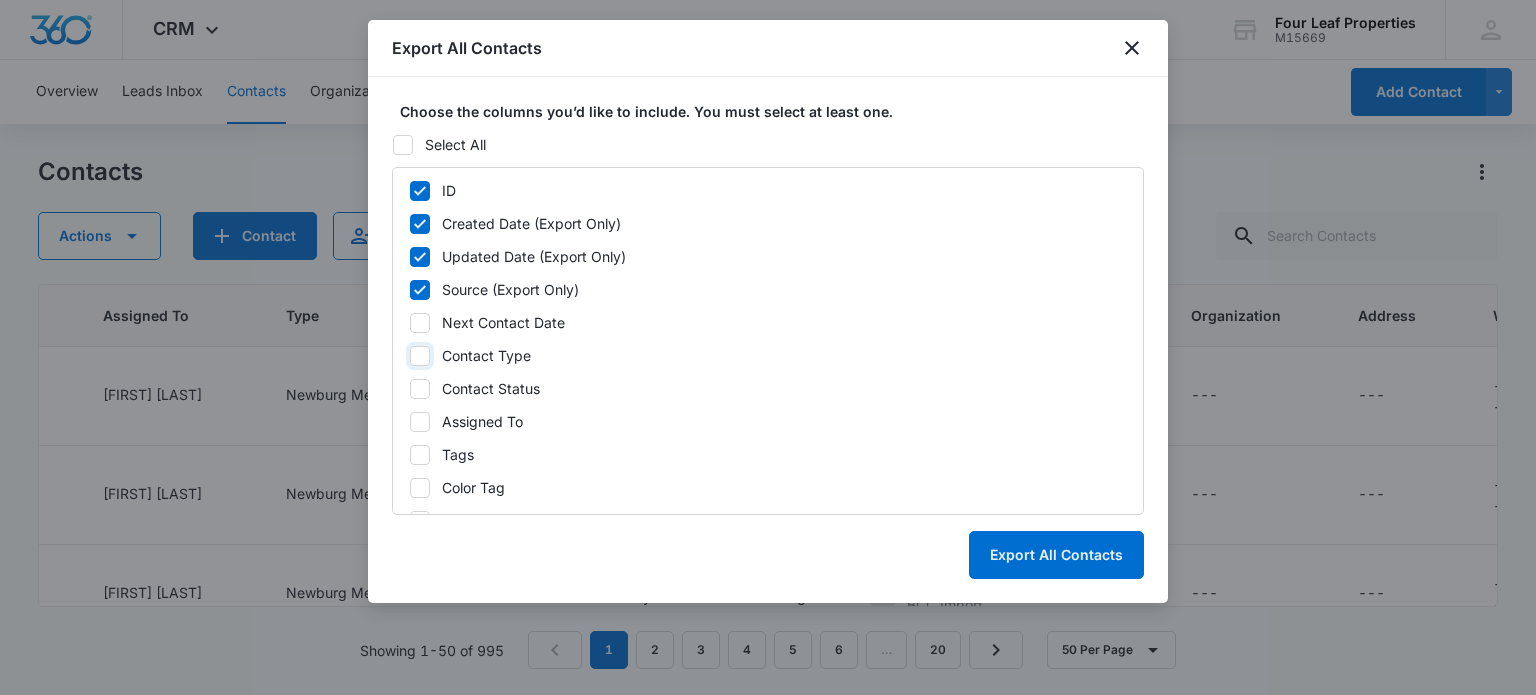 click on "Contact Type" at bounding box center (409, 356) 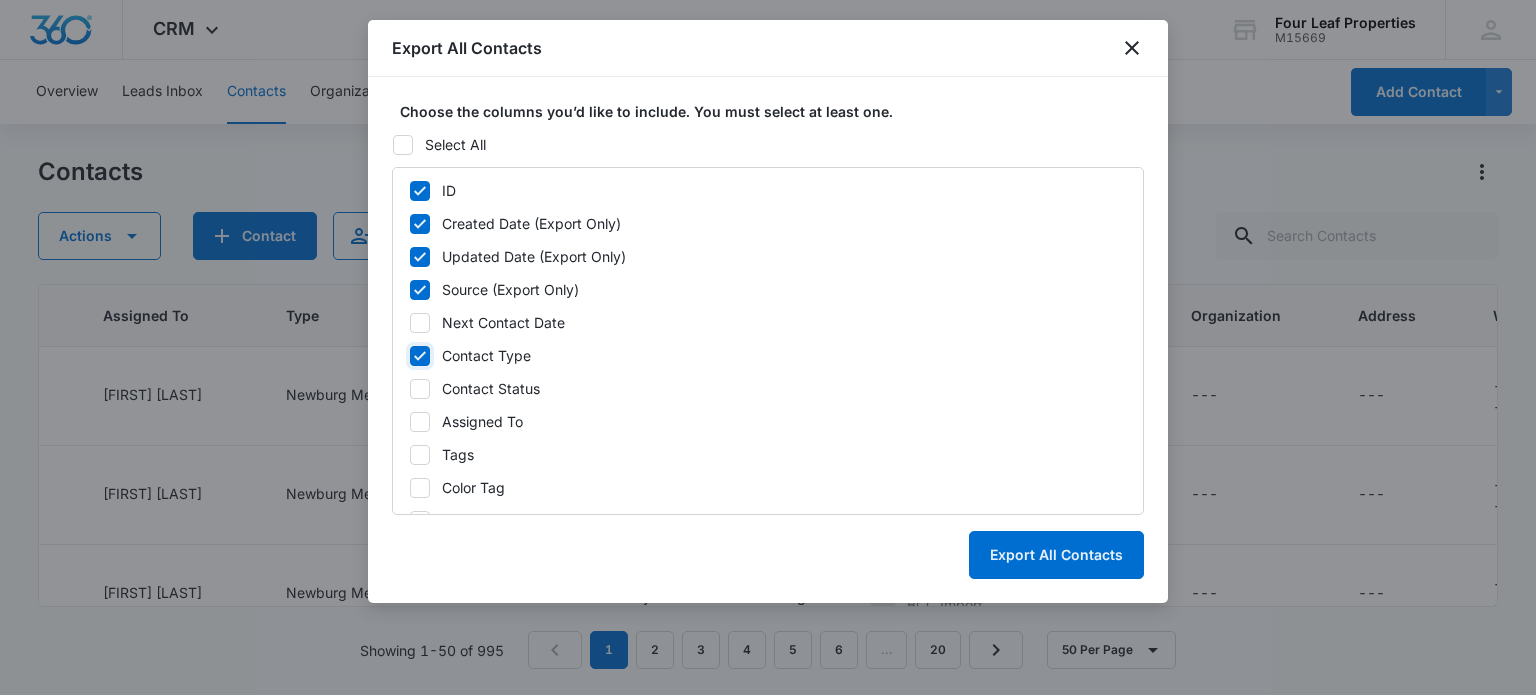 checkbox on "true" 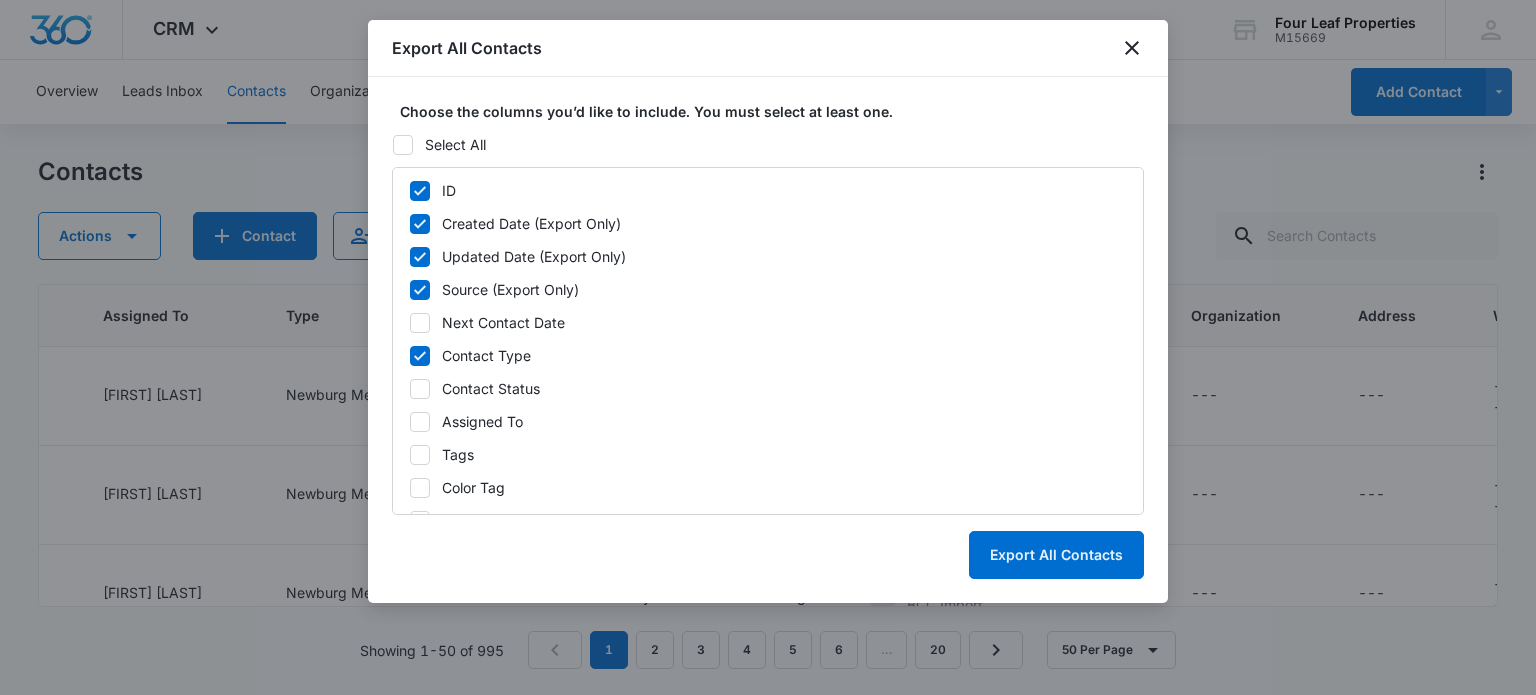 click 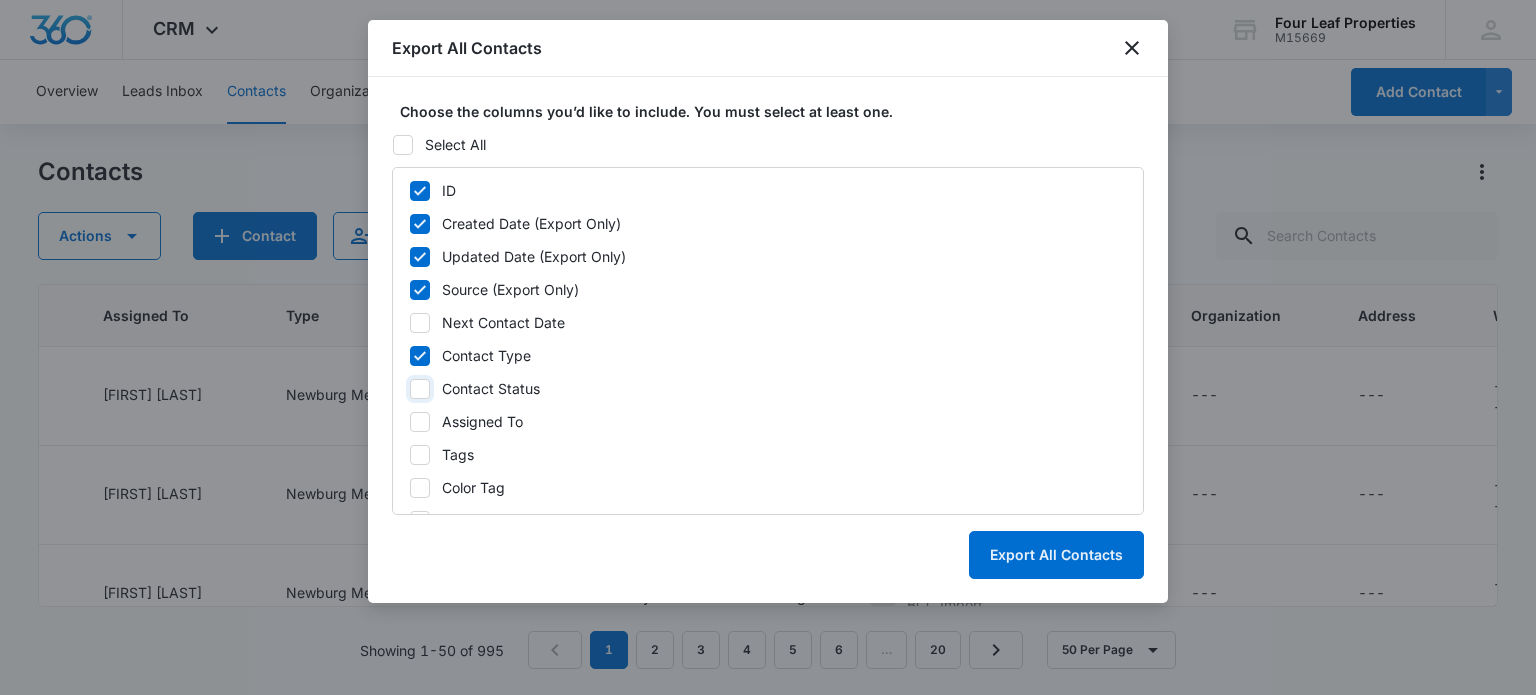 click on "Contact Status" at bounding box center [409, 389] 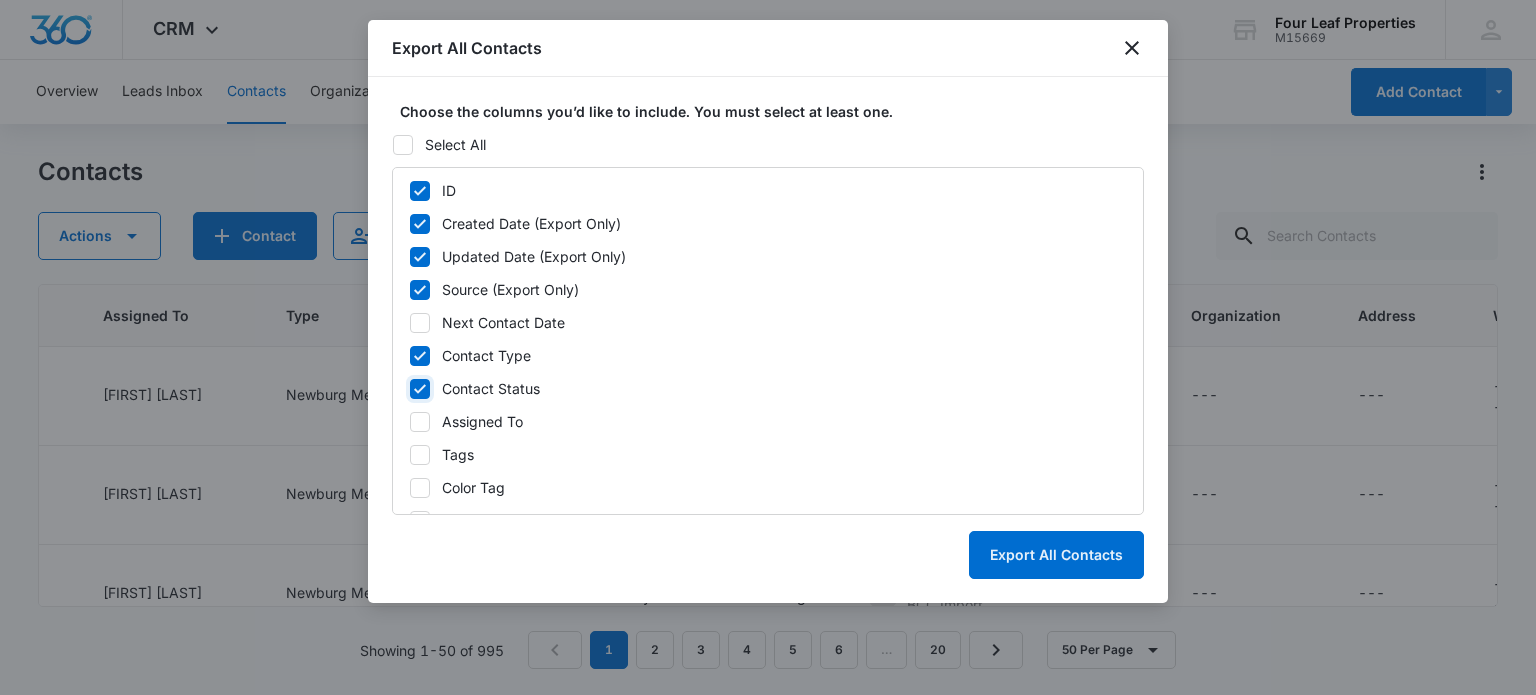 checkbox on "true" 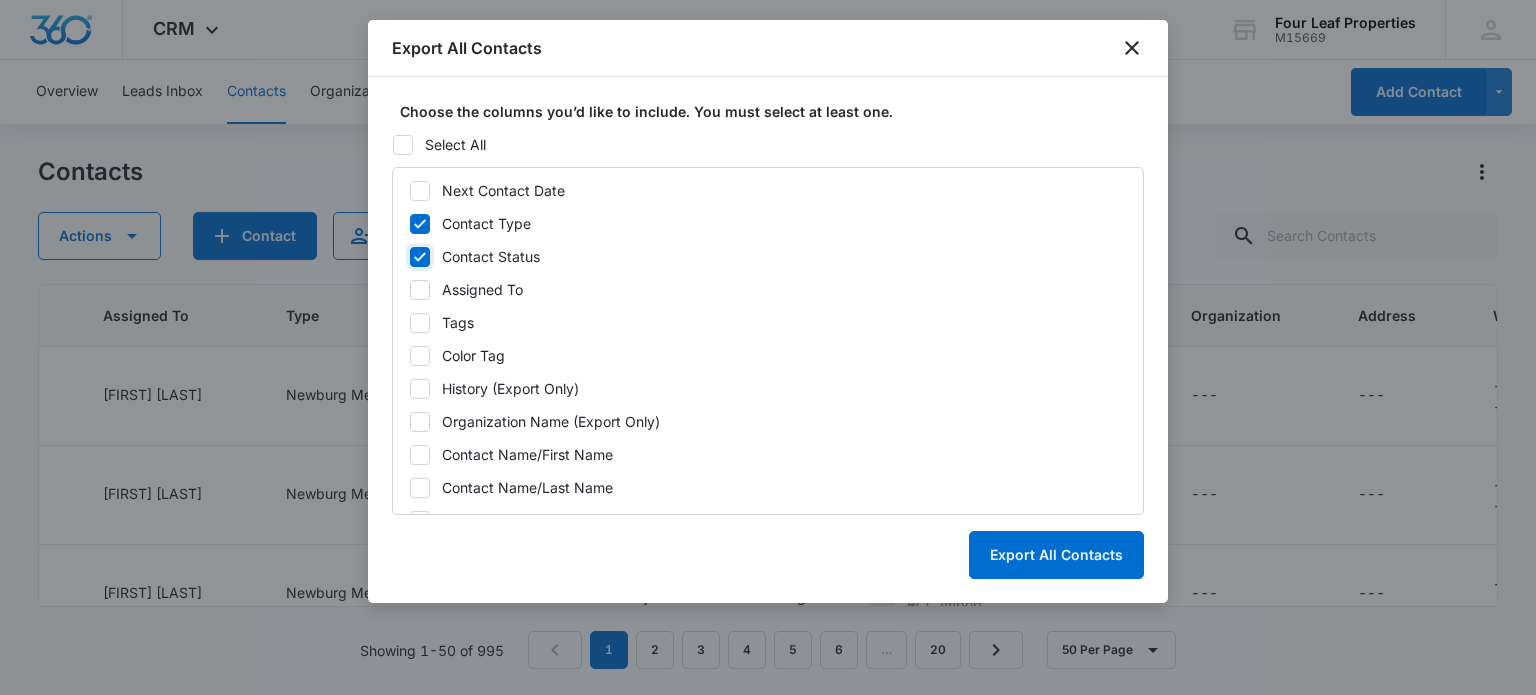 scroll, scrollTop: 216, scrollLeft: 0, axis: vertical 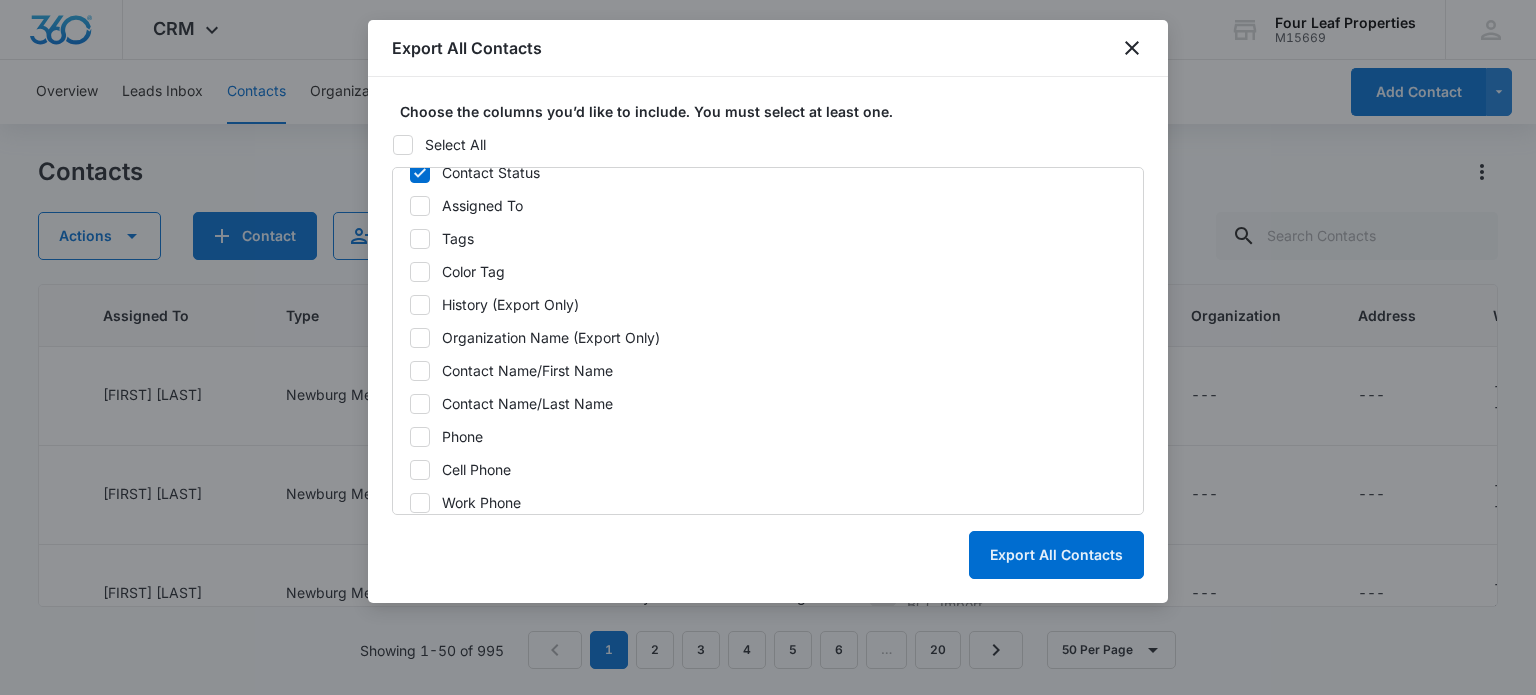 click 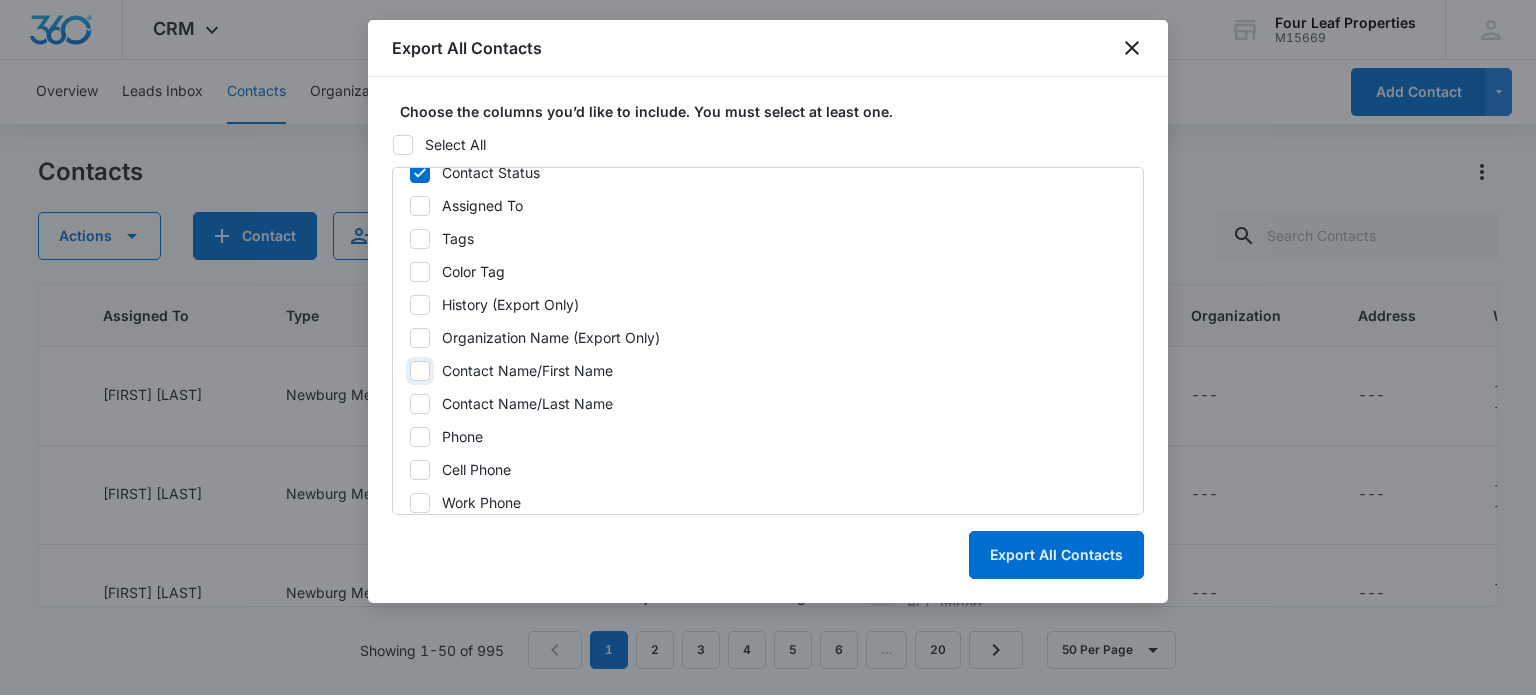 click on "Contact Name/First Name" at bounding box center (409, 371) 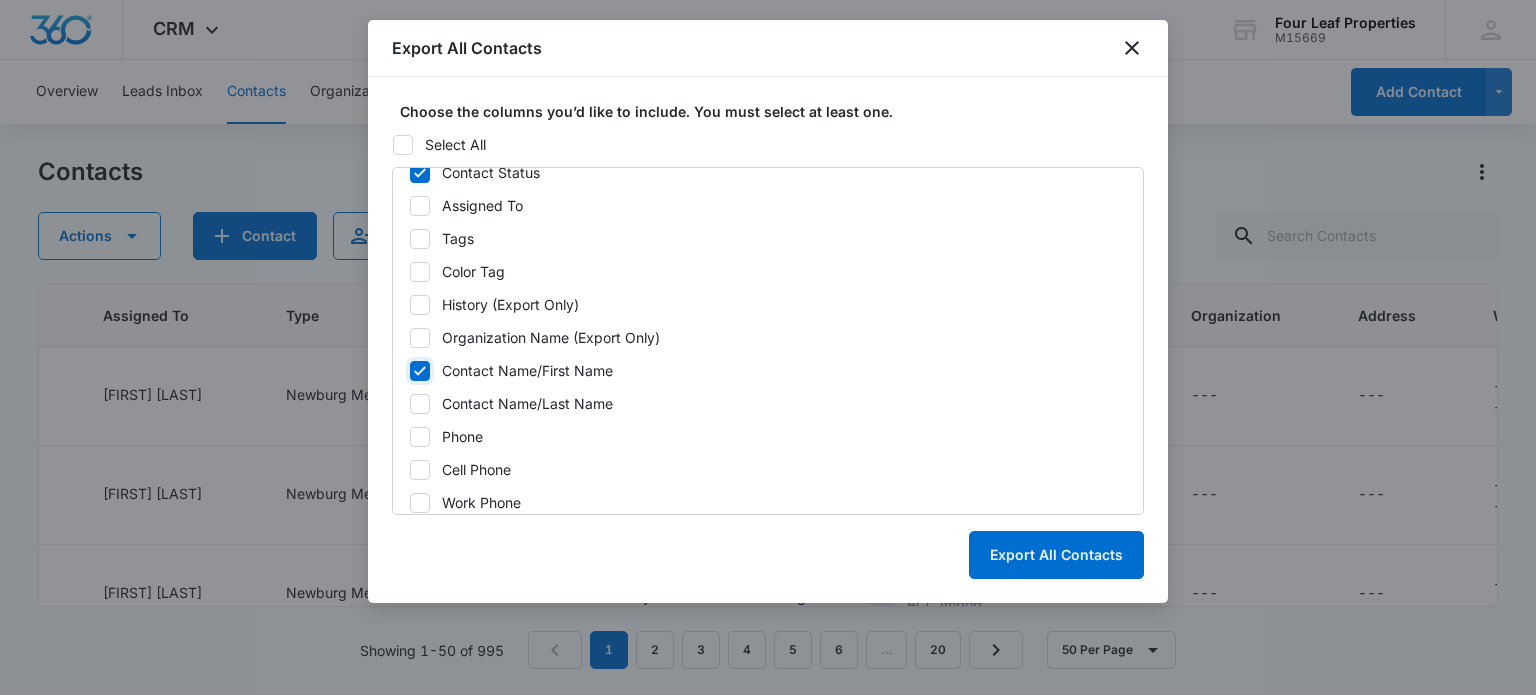checkbox on "true" 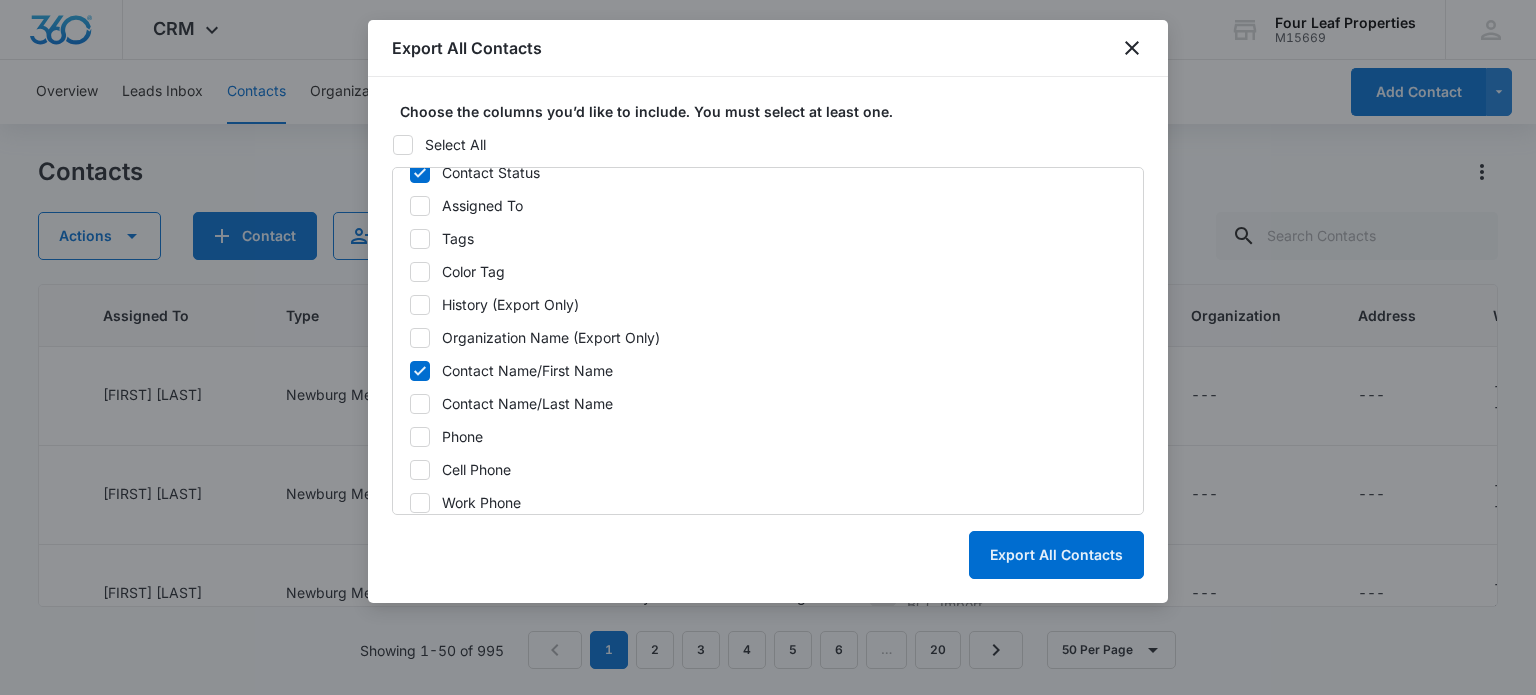 click 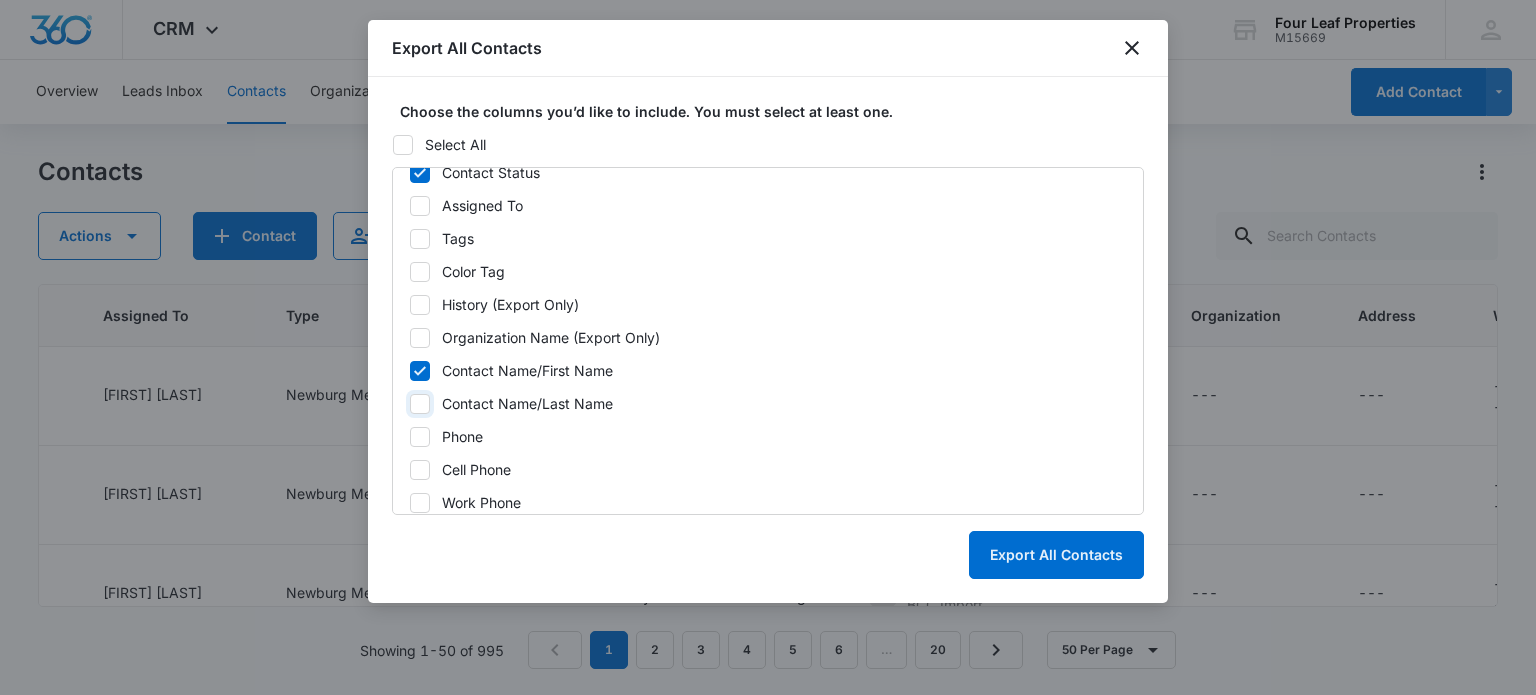 click on "Contact Name/Last Name" at bounding box center [409, 404] 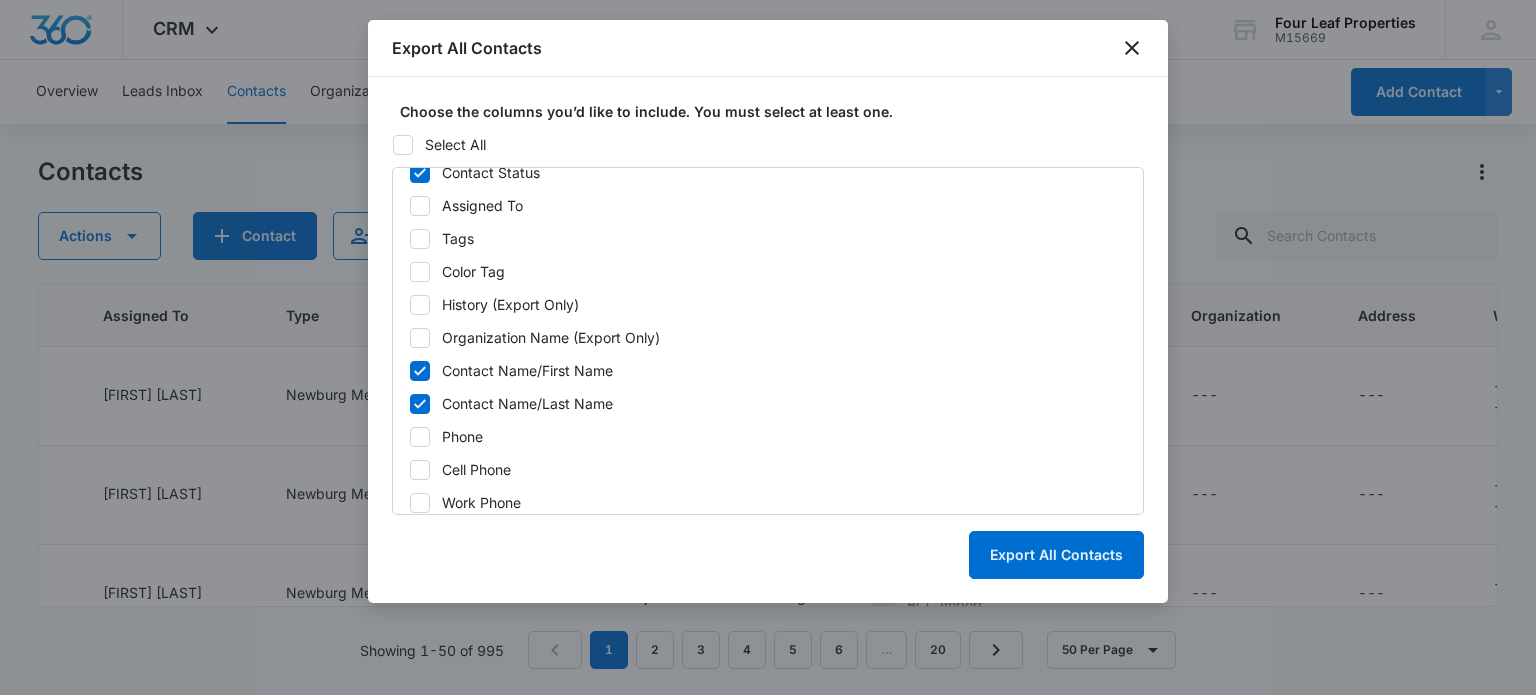 click 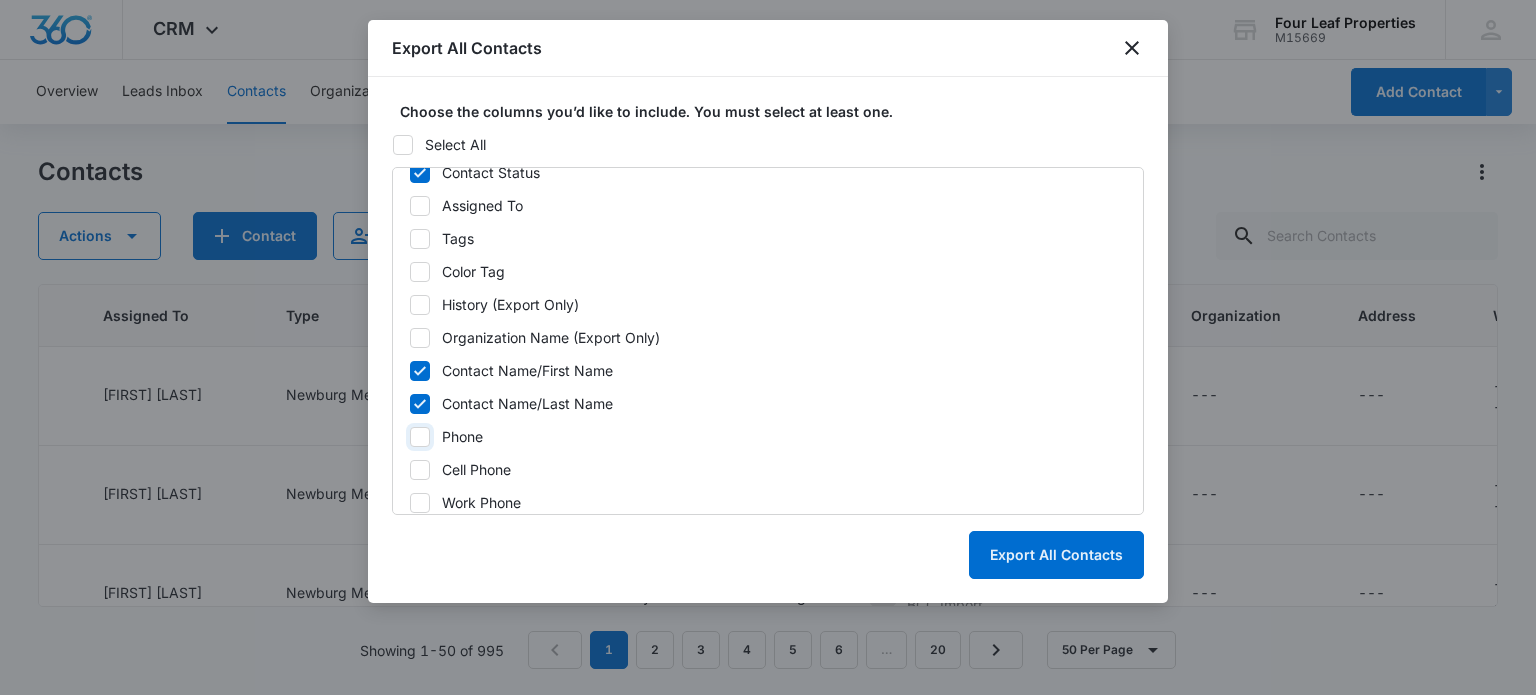 click on "Phone" at bounding box center [409, 437] 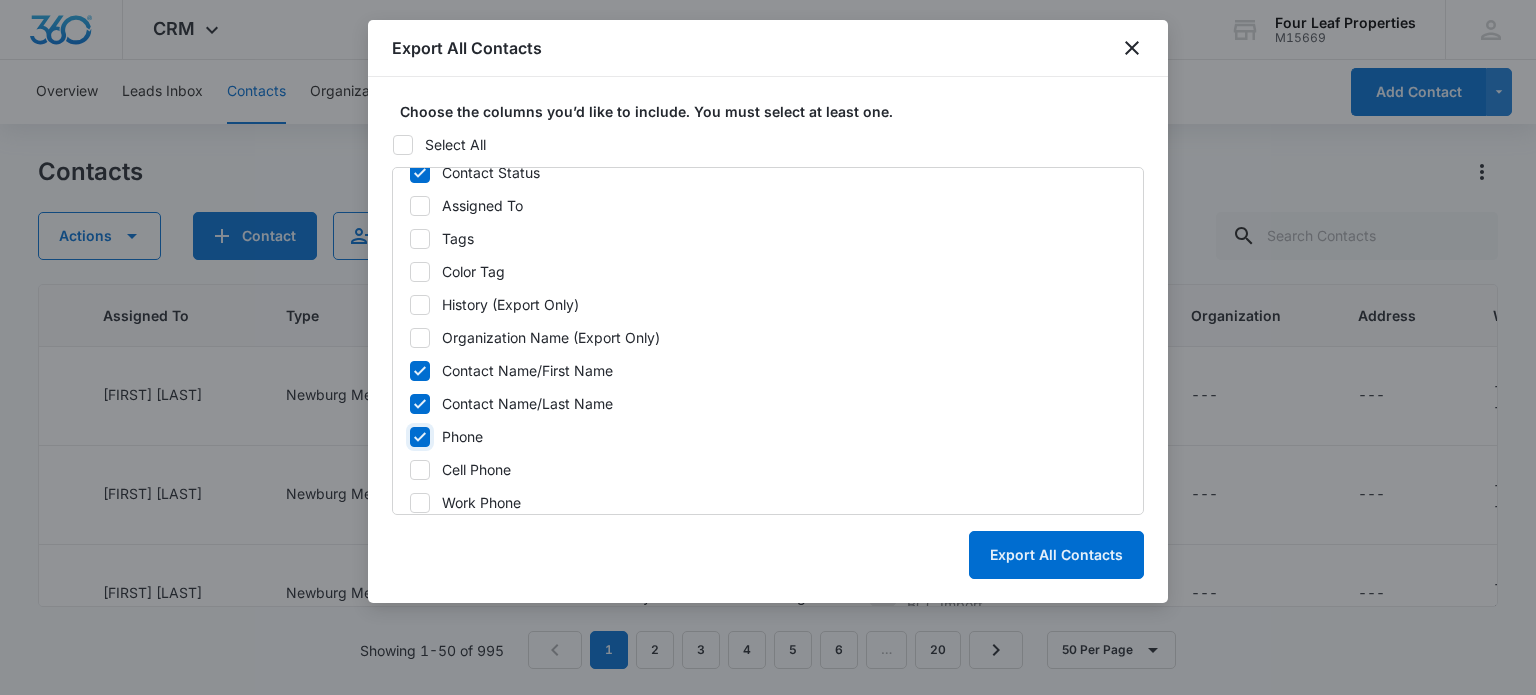 checkbox on "true" 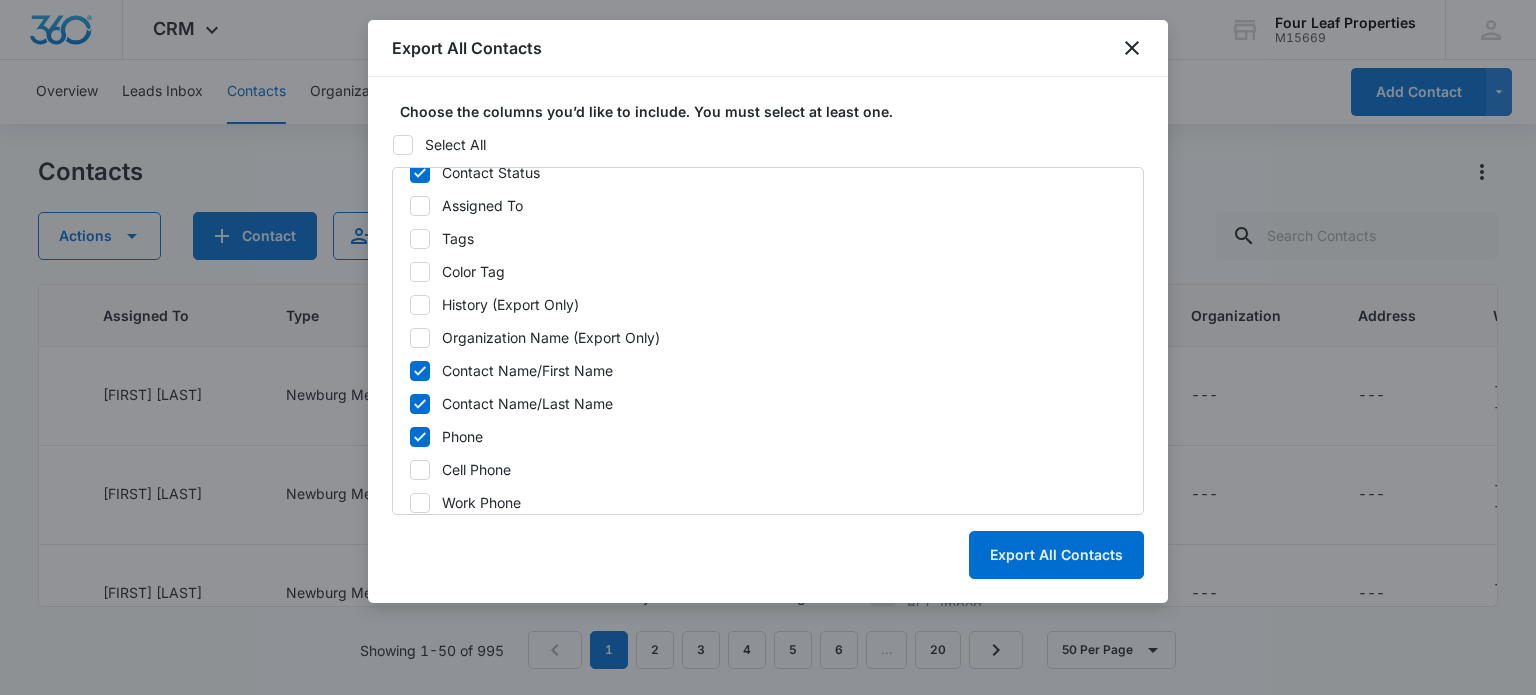 click 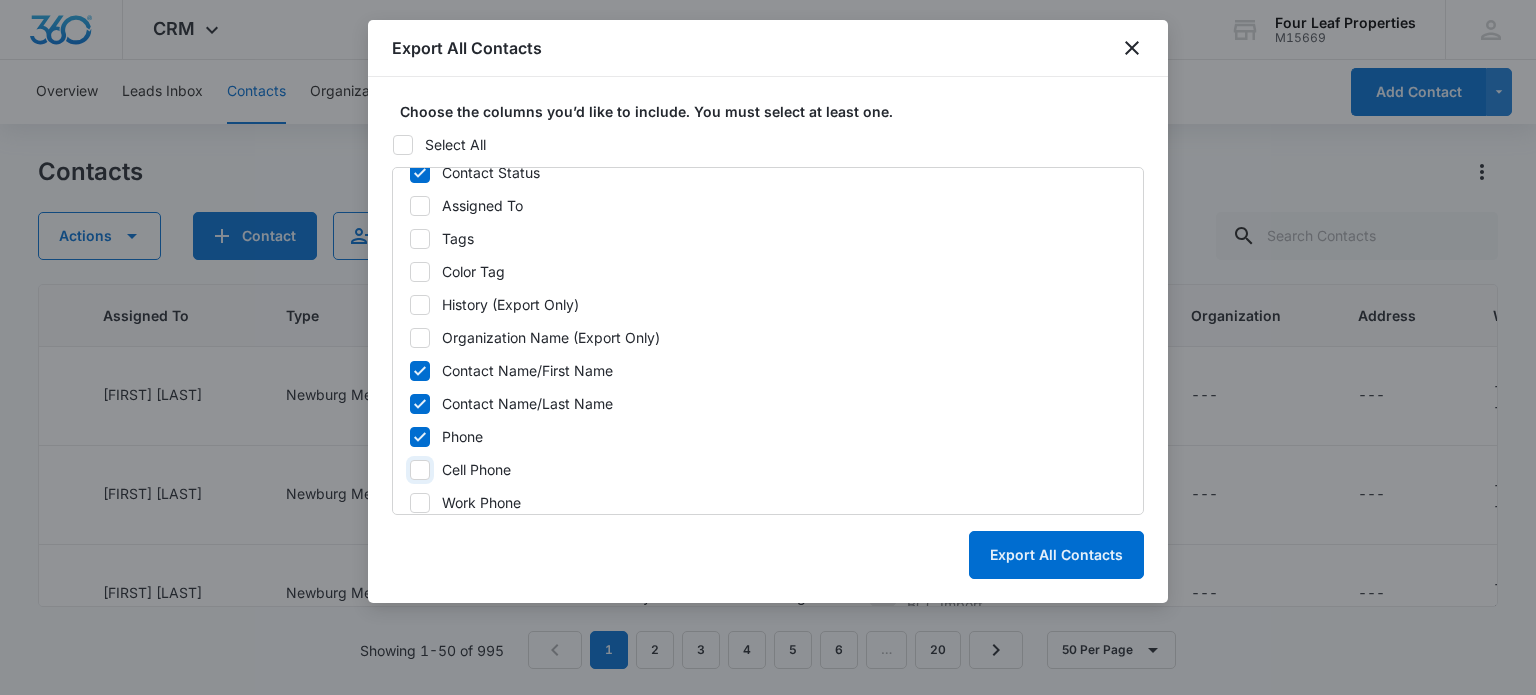 click on "Cell Phone" at bounding box center (409, 470) 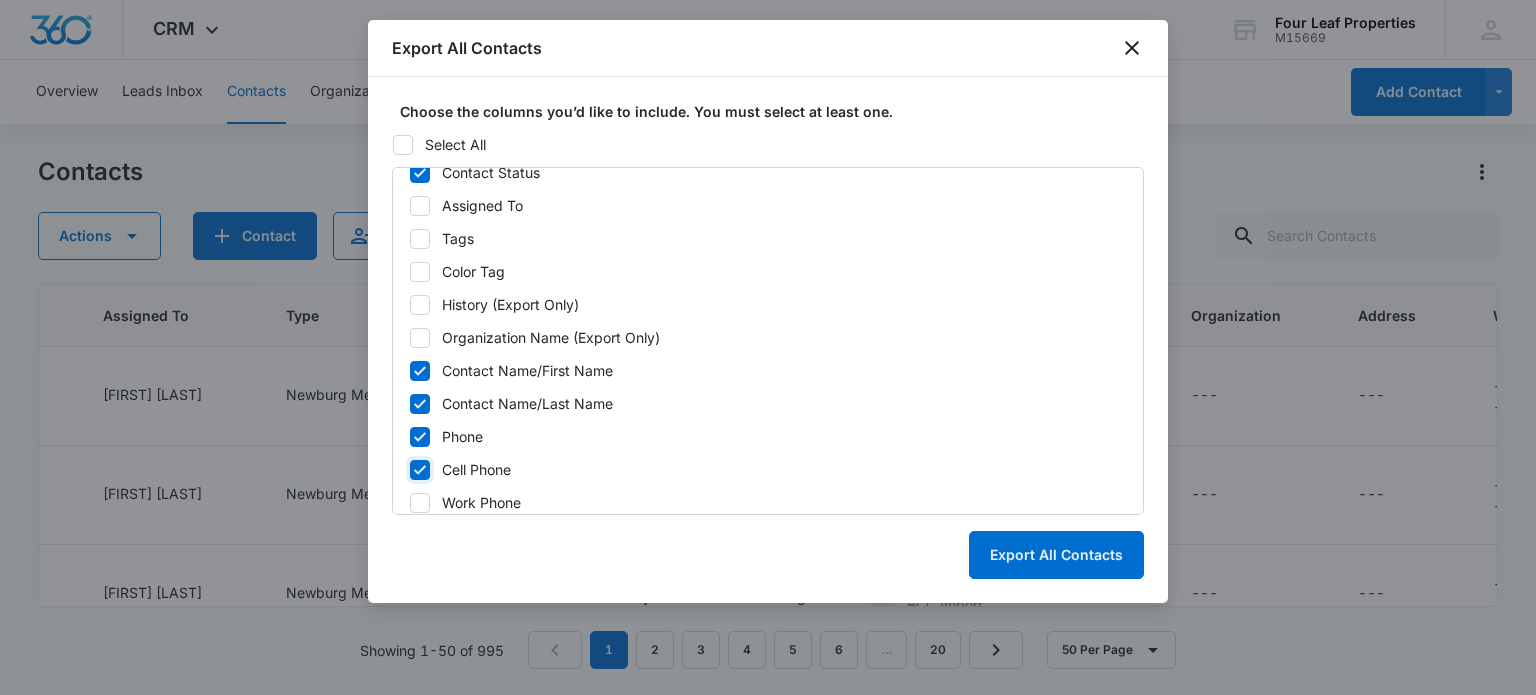 checkbox on "true" 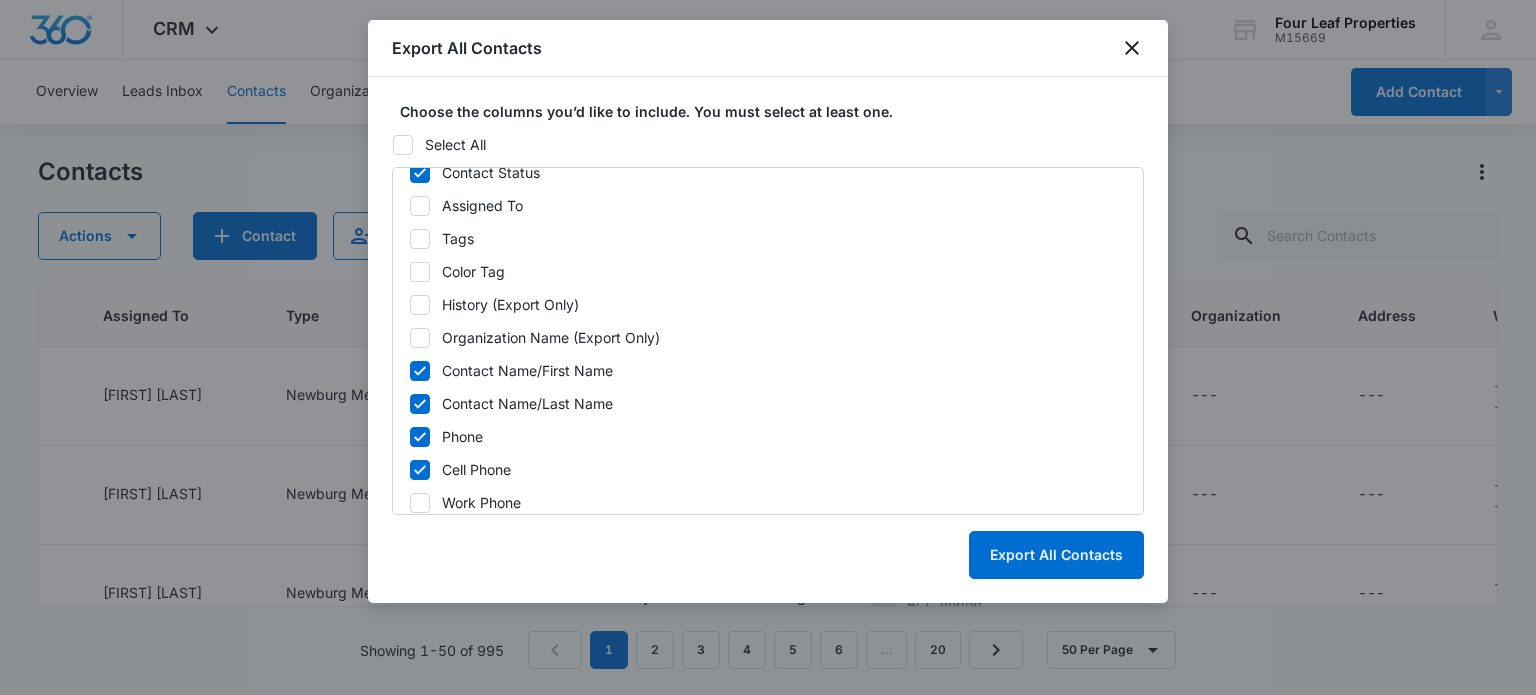 click 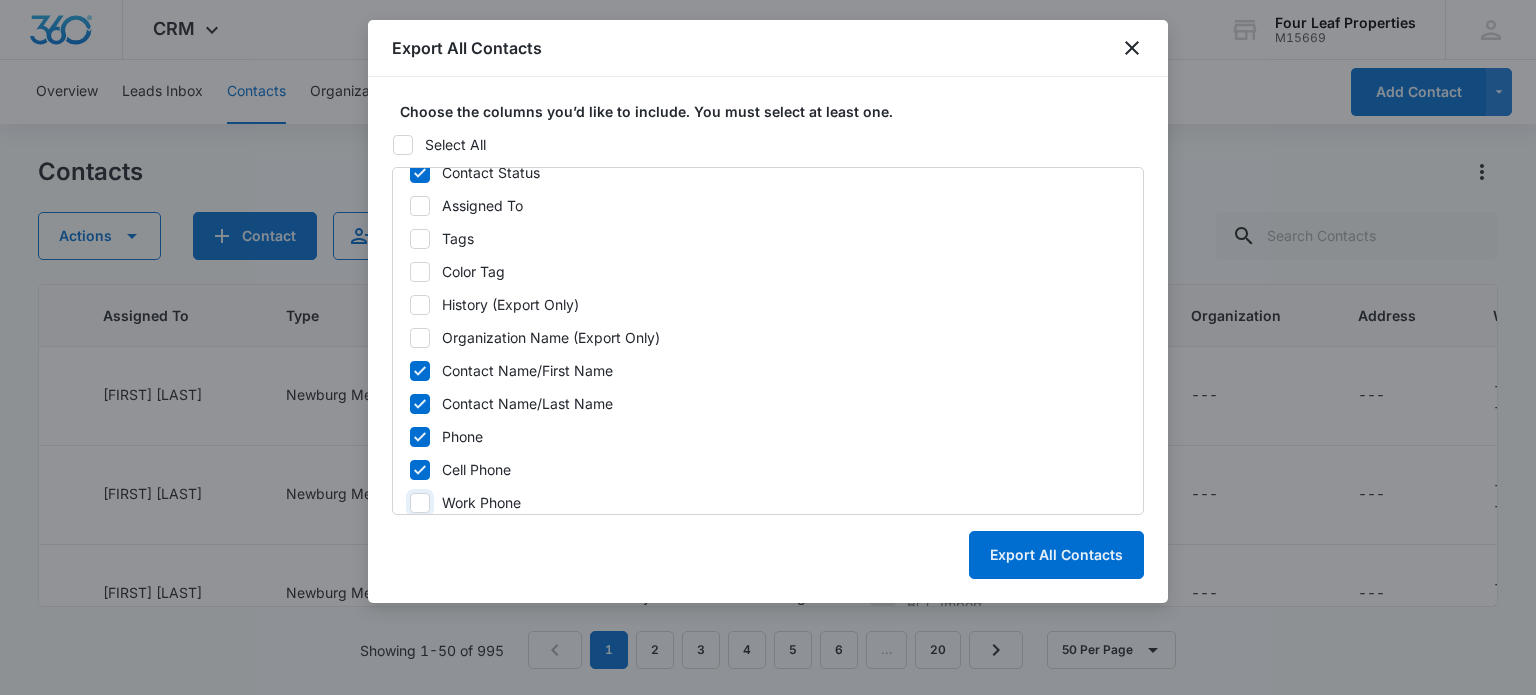 click on "Work Phone" at bounding box center [409, 503] 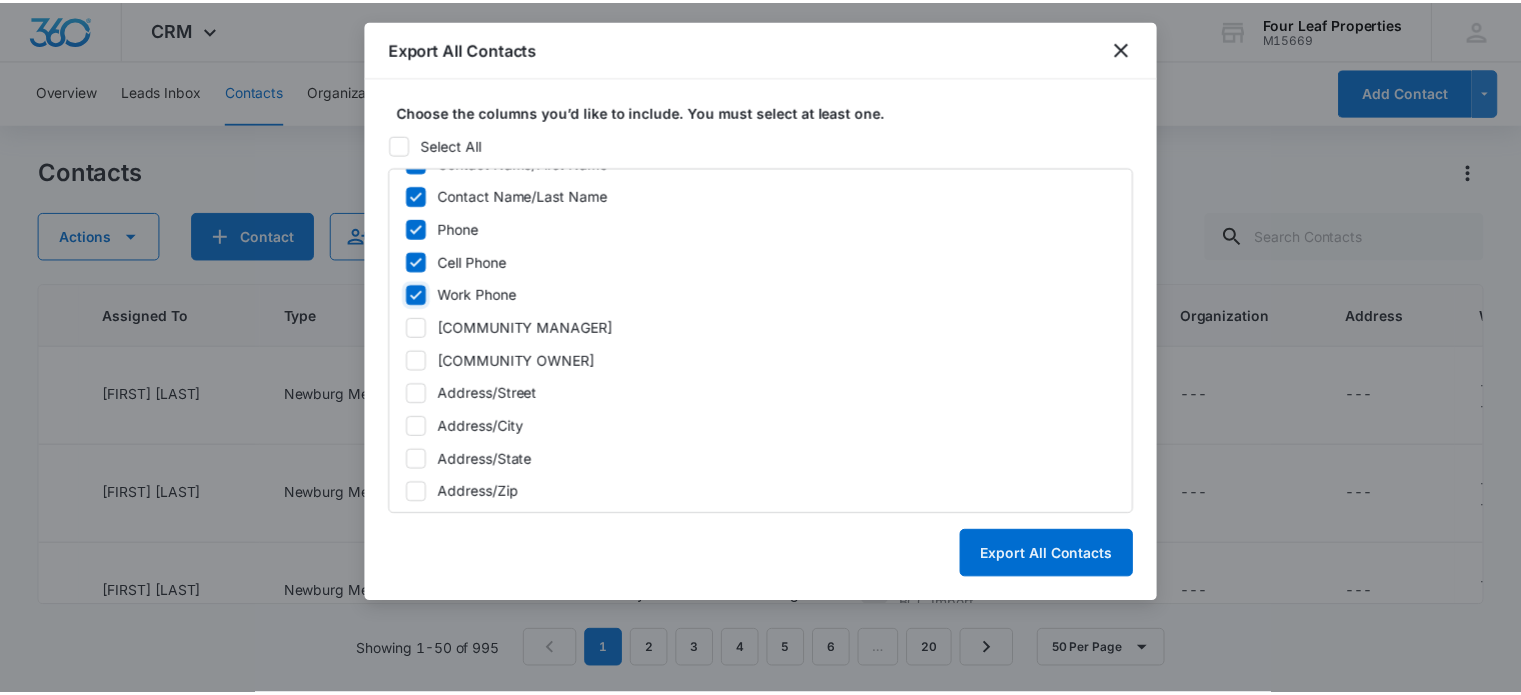 scroll, scrollTop: 600, scrollLeft: 0, axis: vertical 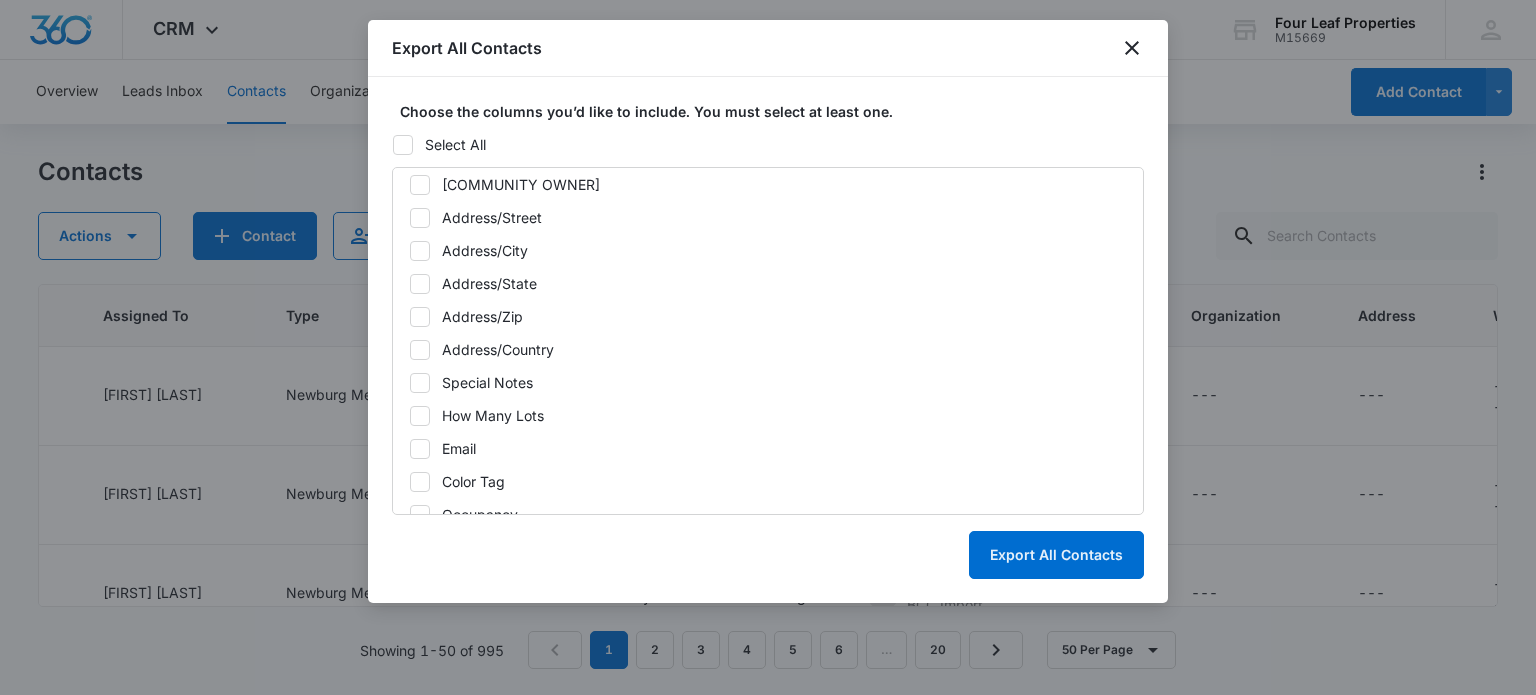 click 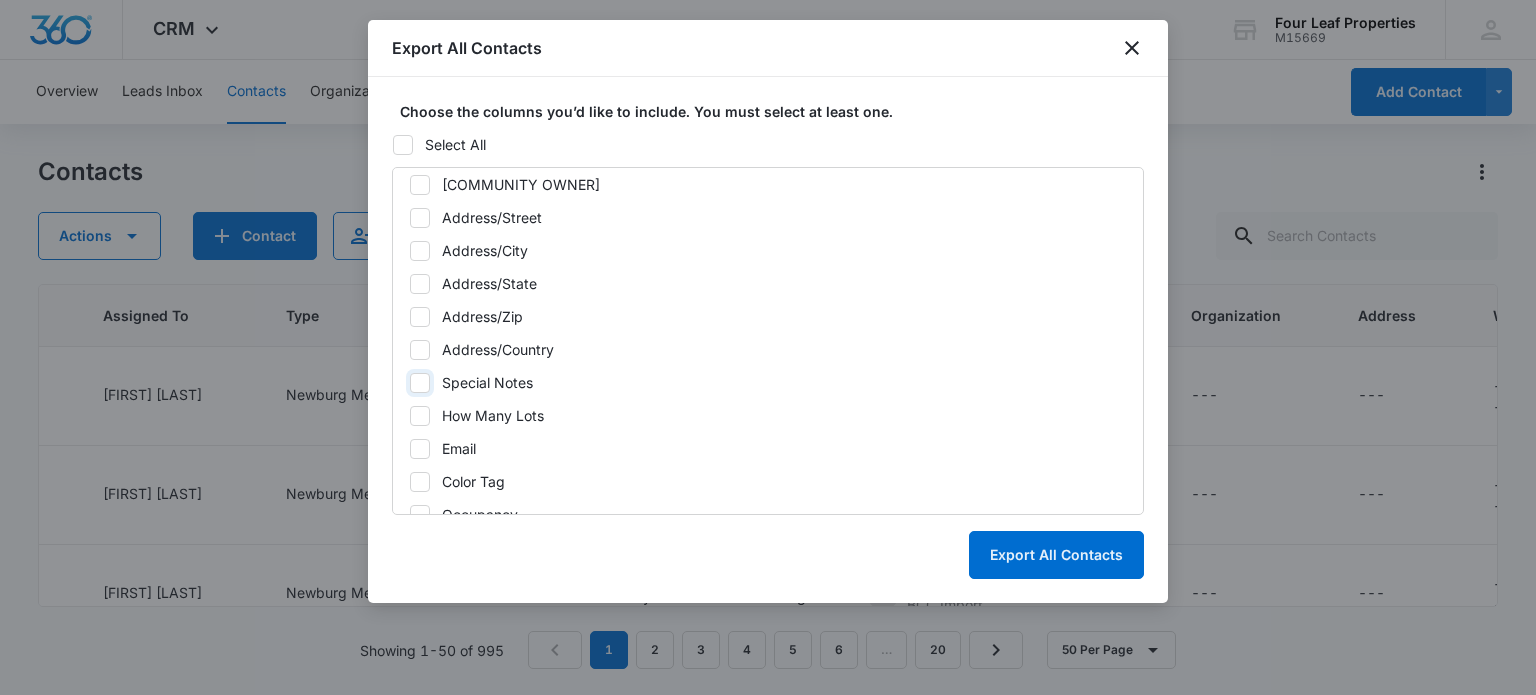 click on "Special Notes" at bounding box center (409, 383) 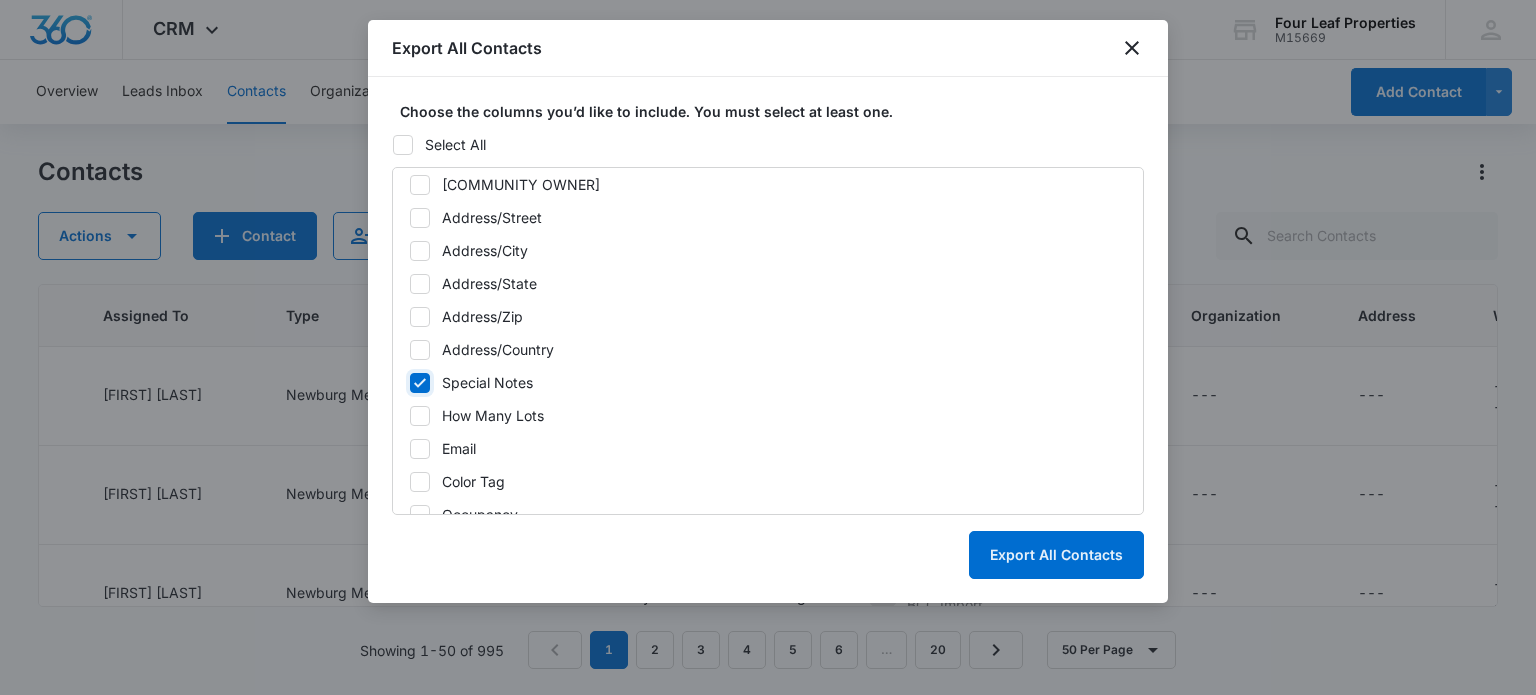 checkbox on "true" 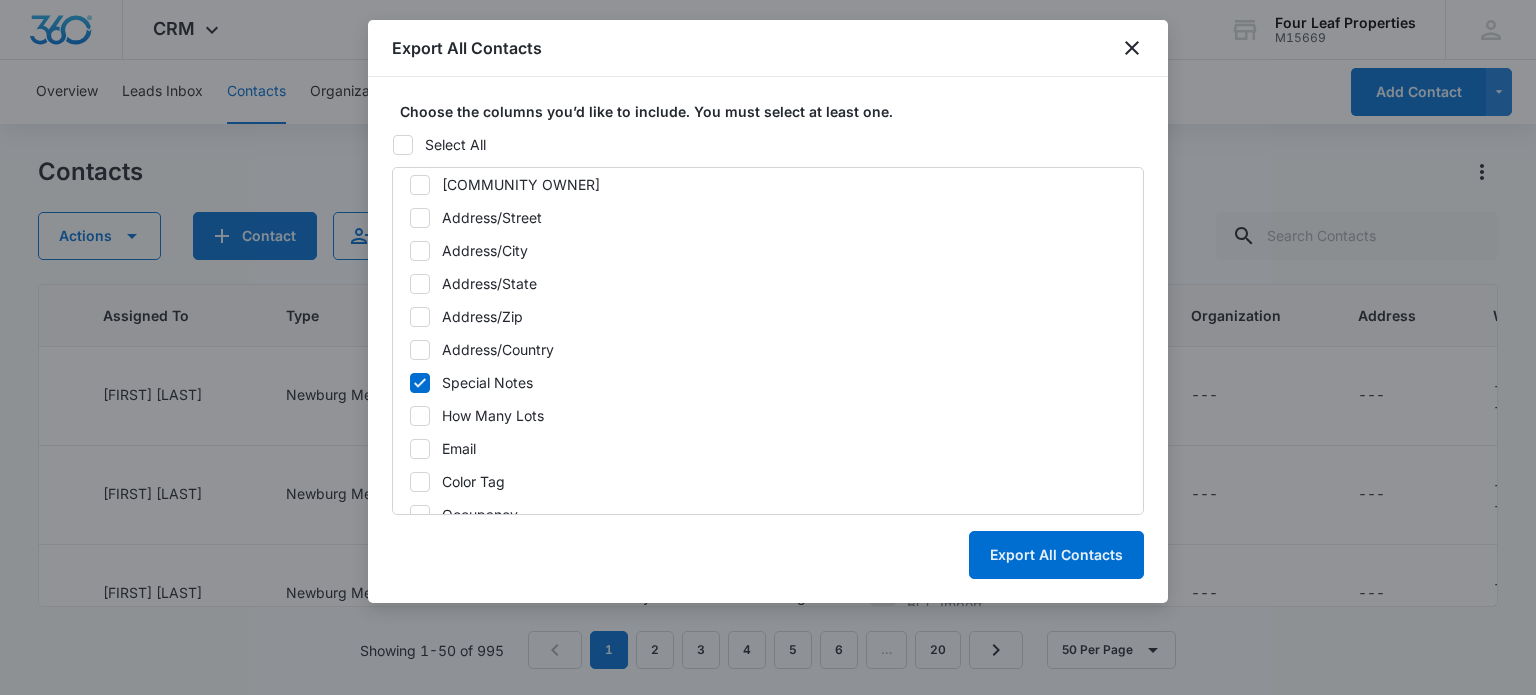 click 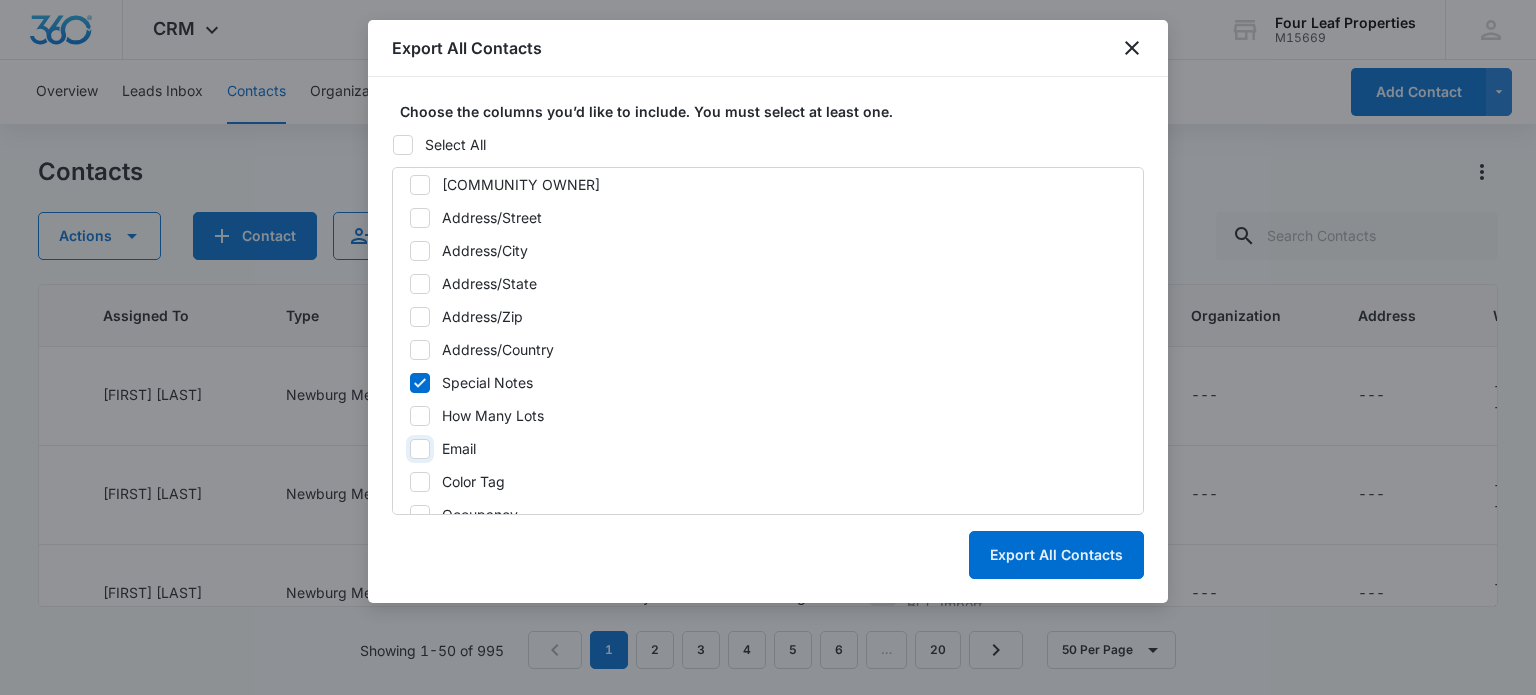 click on "Email" at bounding box center (409, 449) 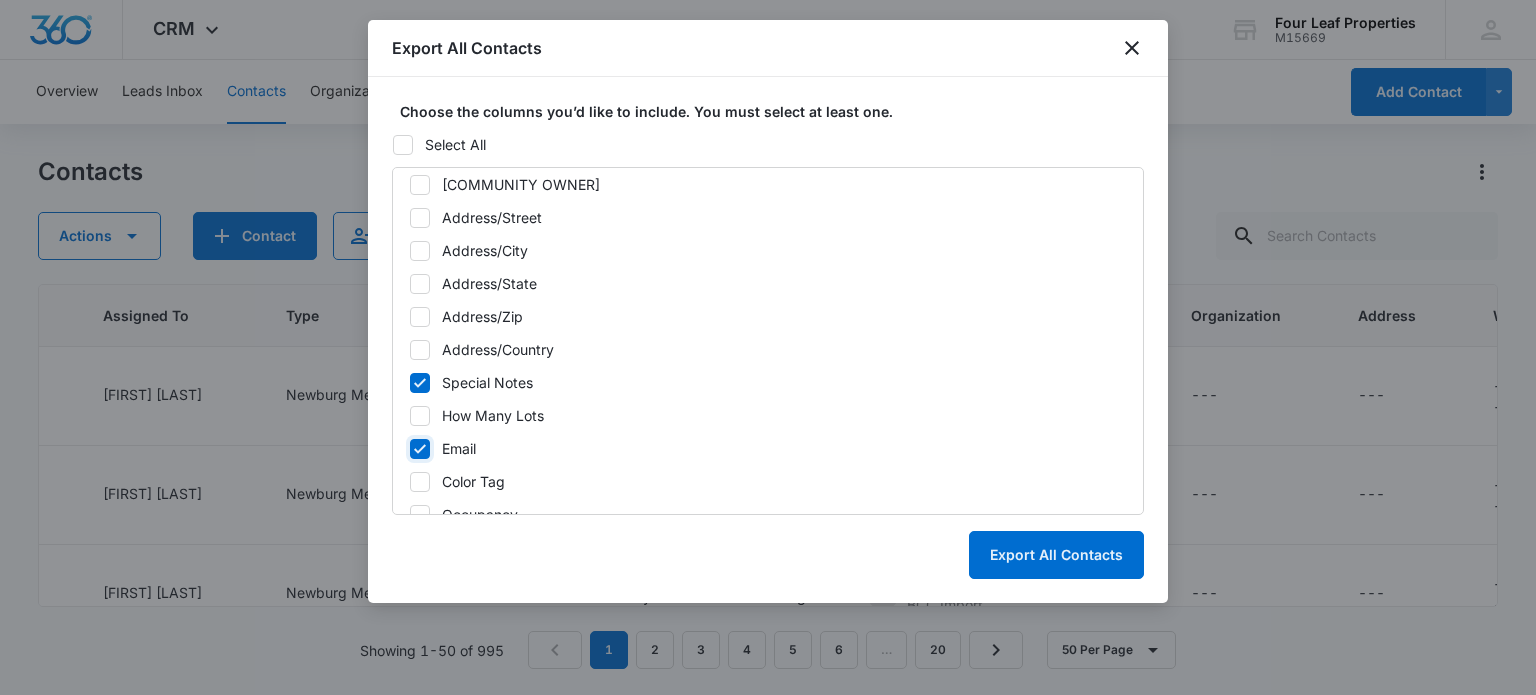 checkbox on "true" 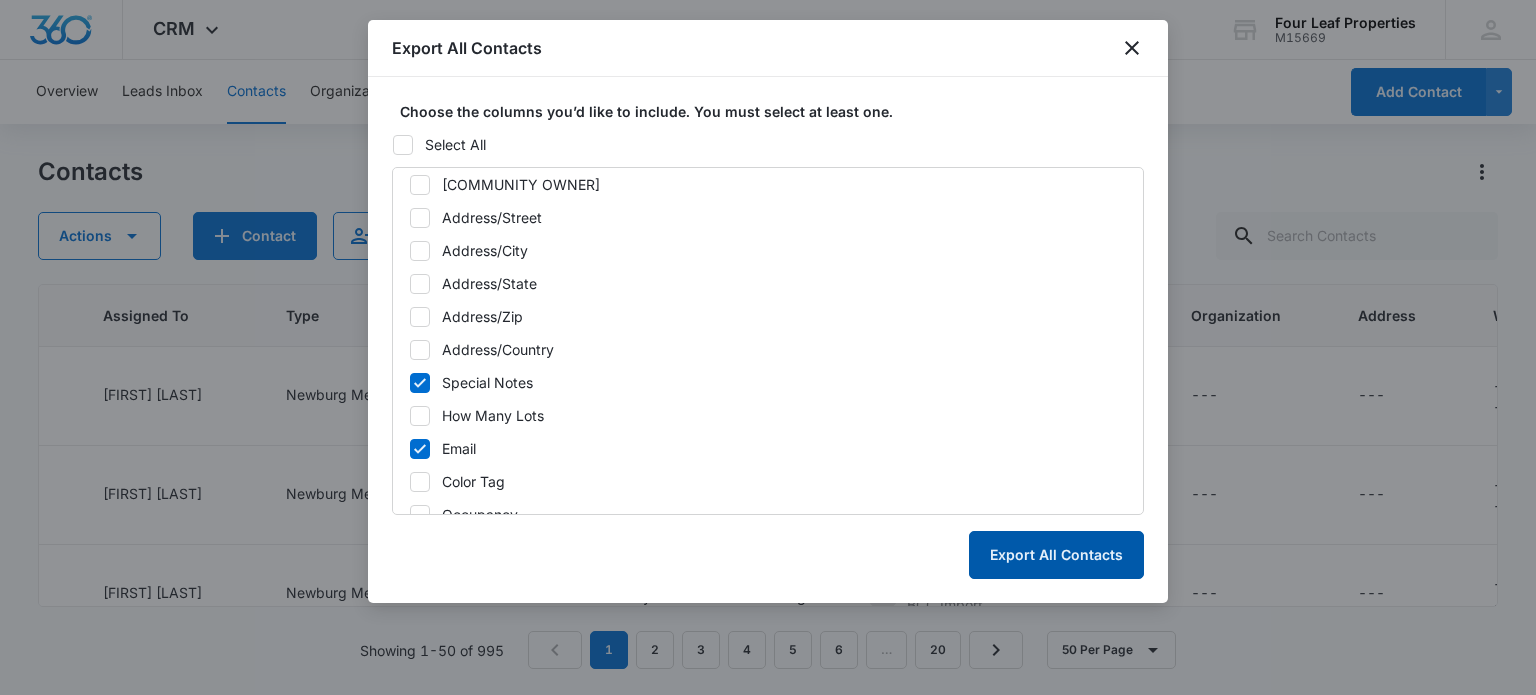 click on "Export All Contacts" at bounding box center [1056, 555] 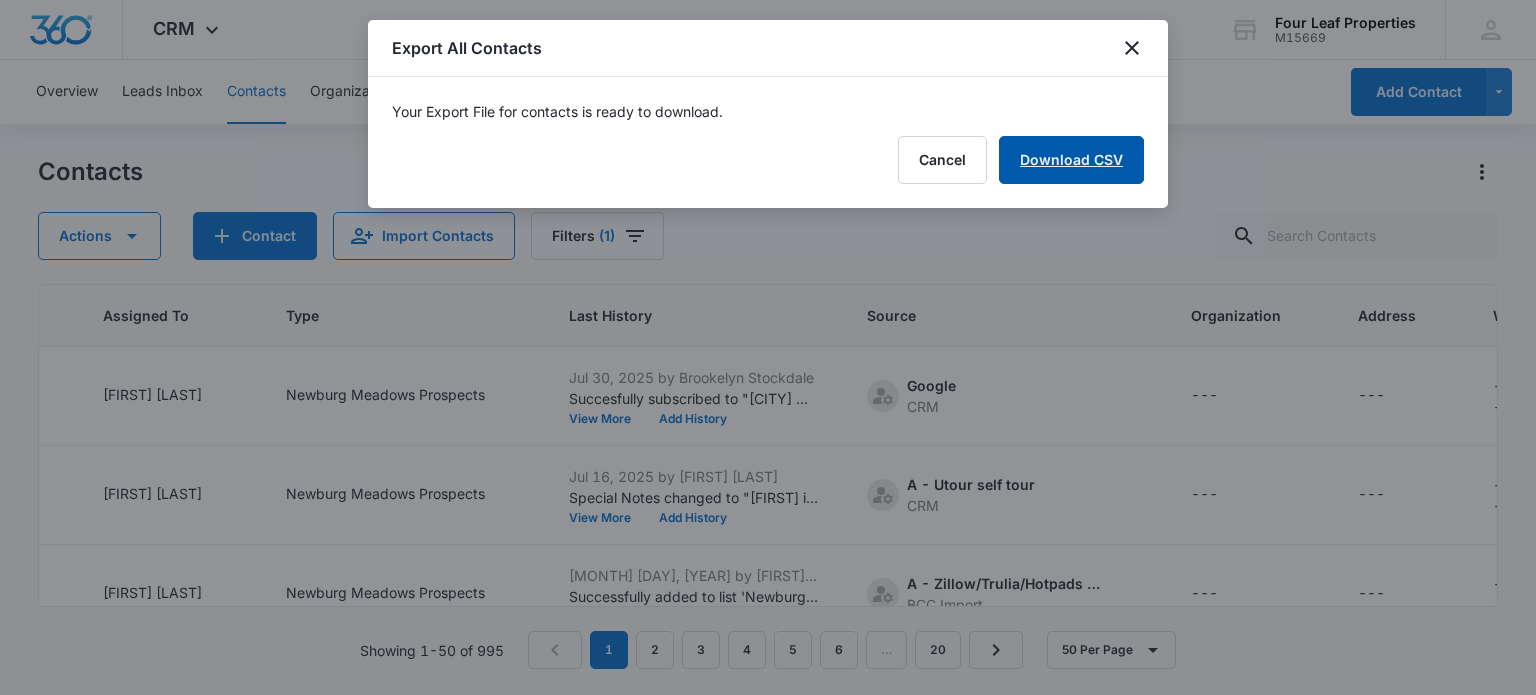 click on "Download CSV" at bounding box center [1071, 160] 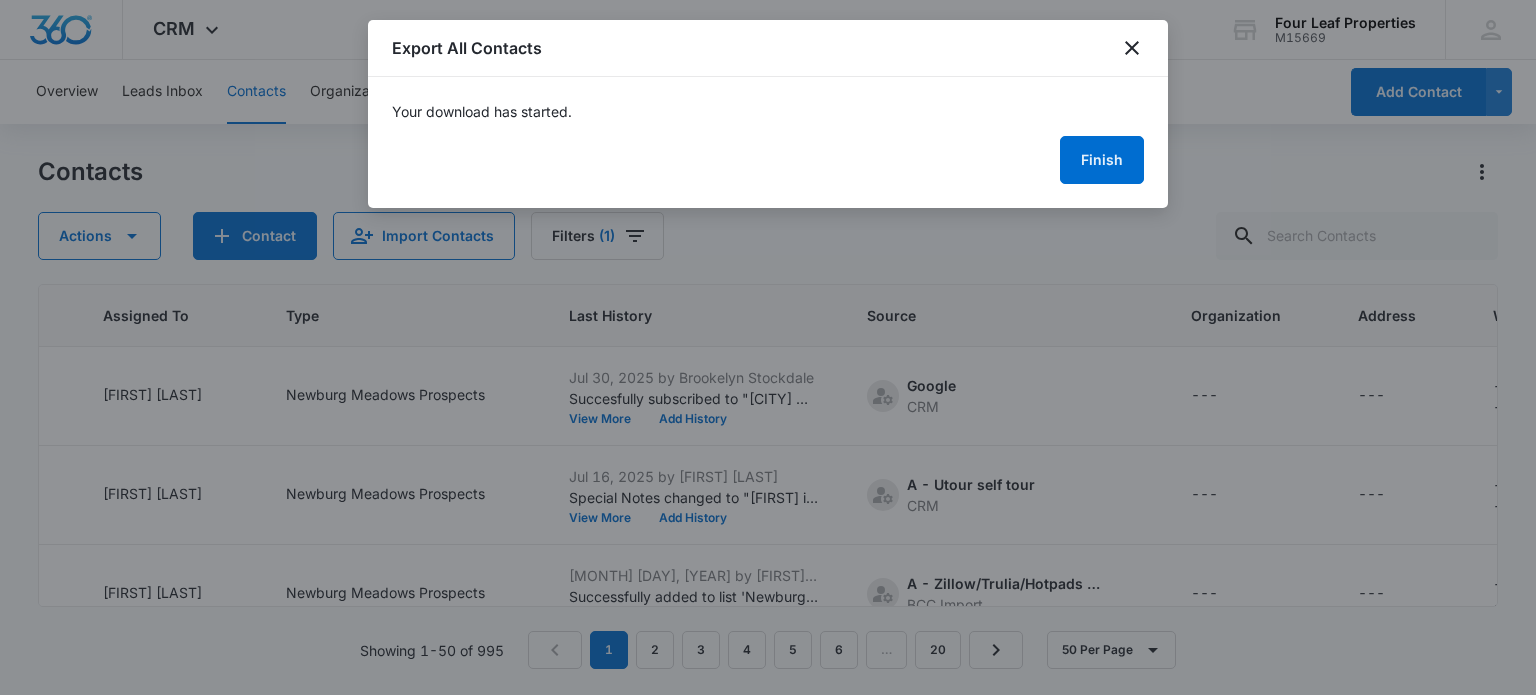 click on "Export All Contacts" at bounding box center (768, 48) 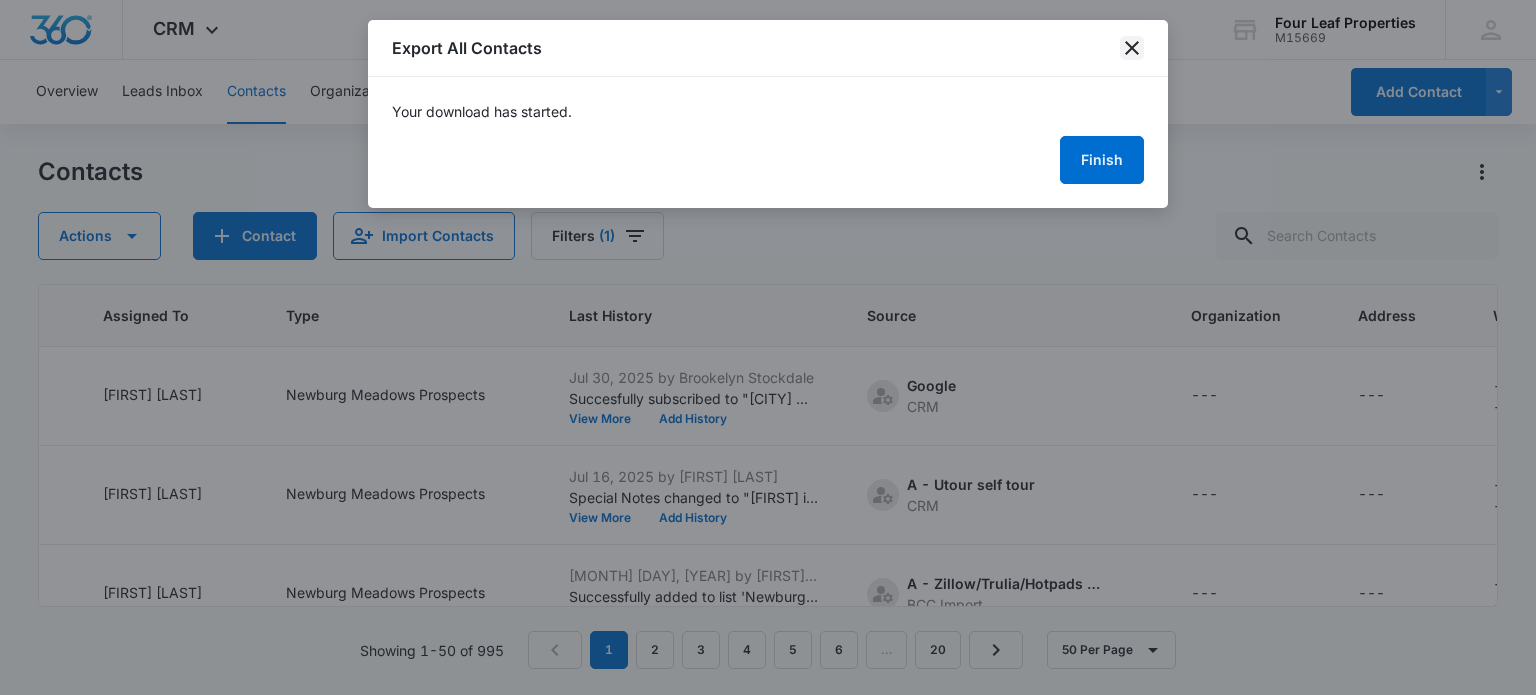 click 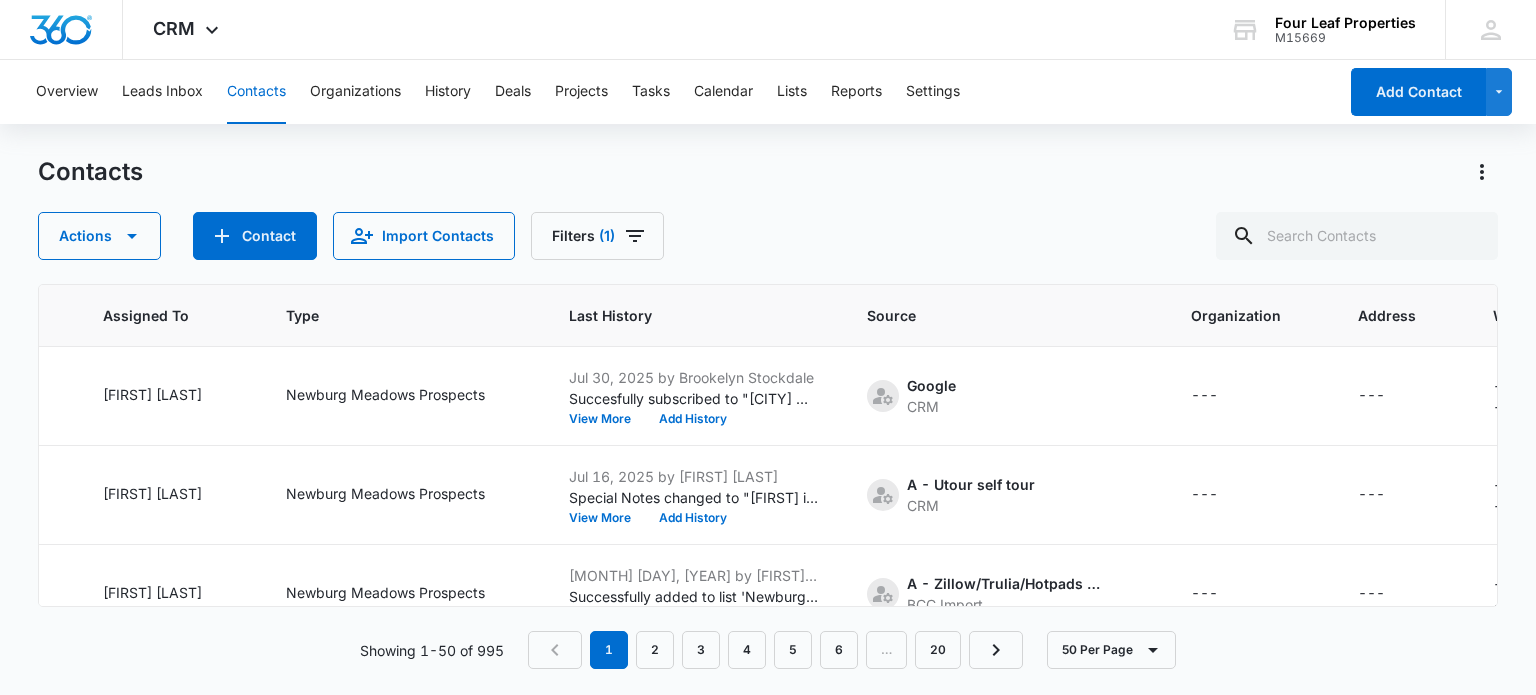 click on "Contacts" at bounding box center [256, 92] 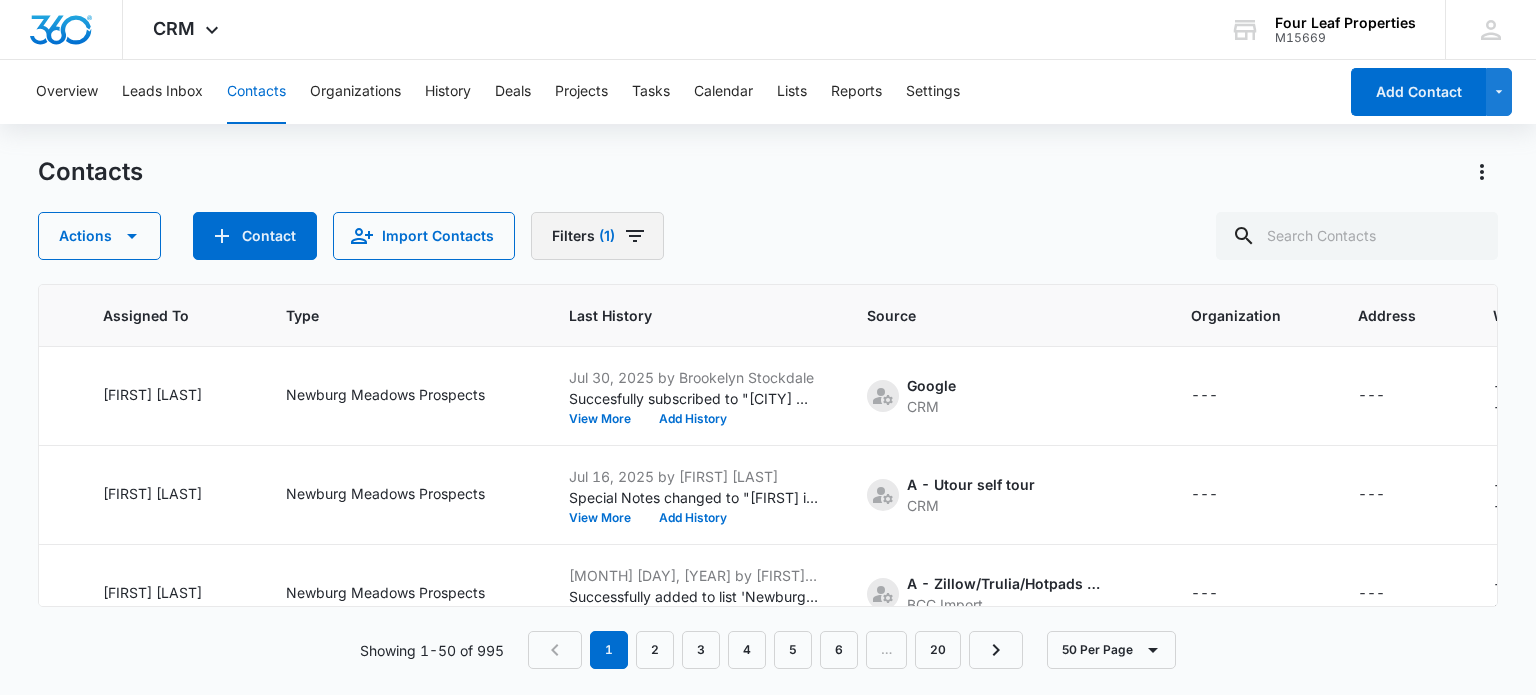 click 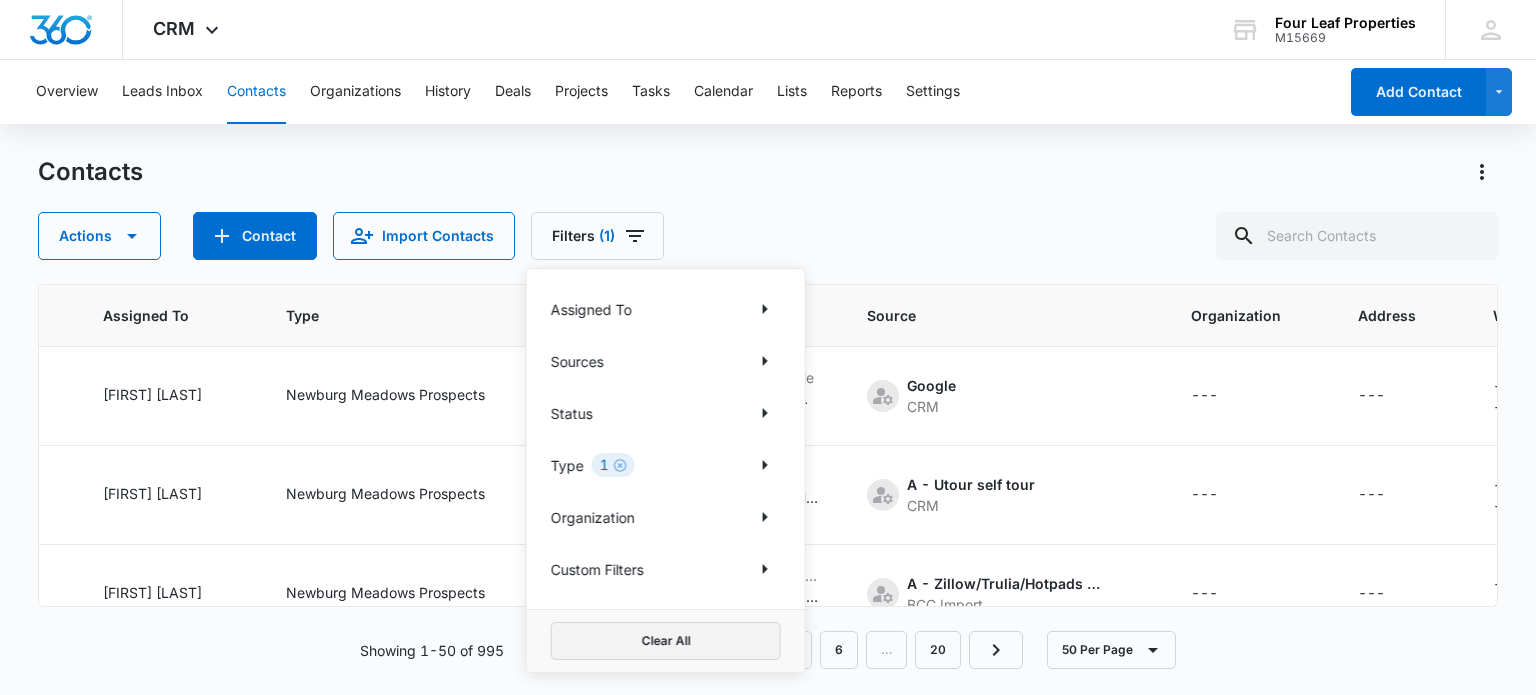 click on "Clear All" at bounding box center (666, 641) 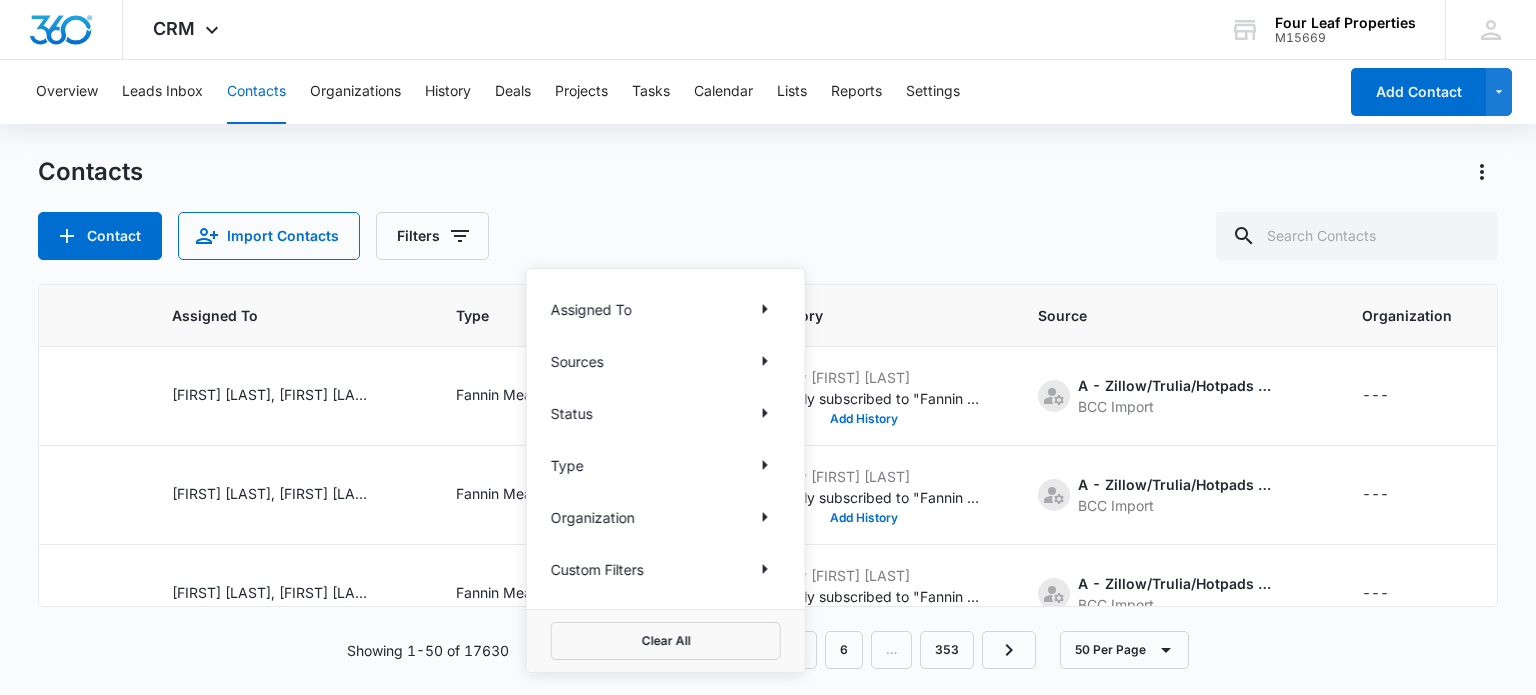 click on "Contacts" at bounding box center (767, 172) 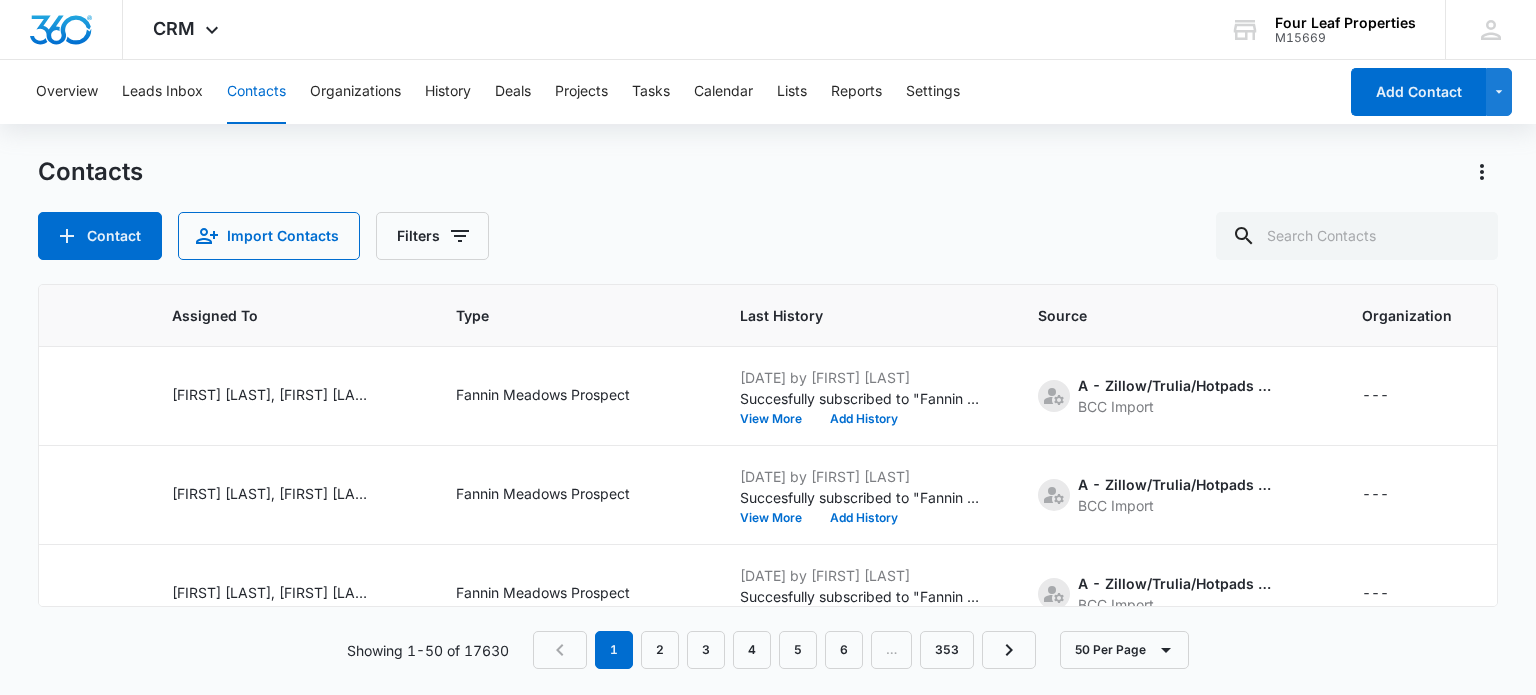 click on "Contacts" at bounding box center (767, 172) 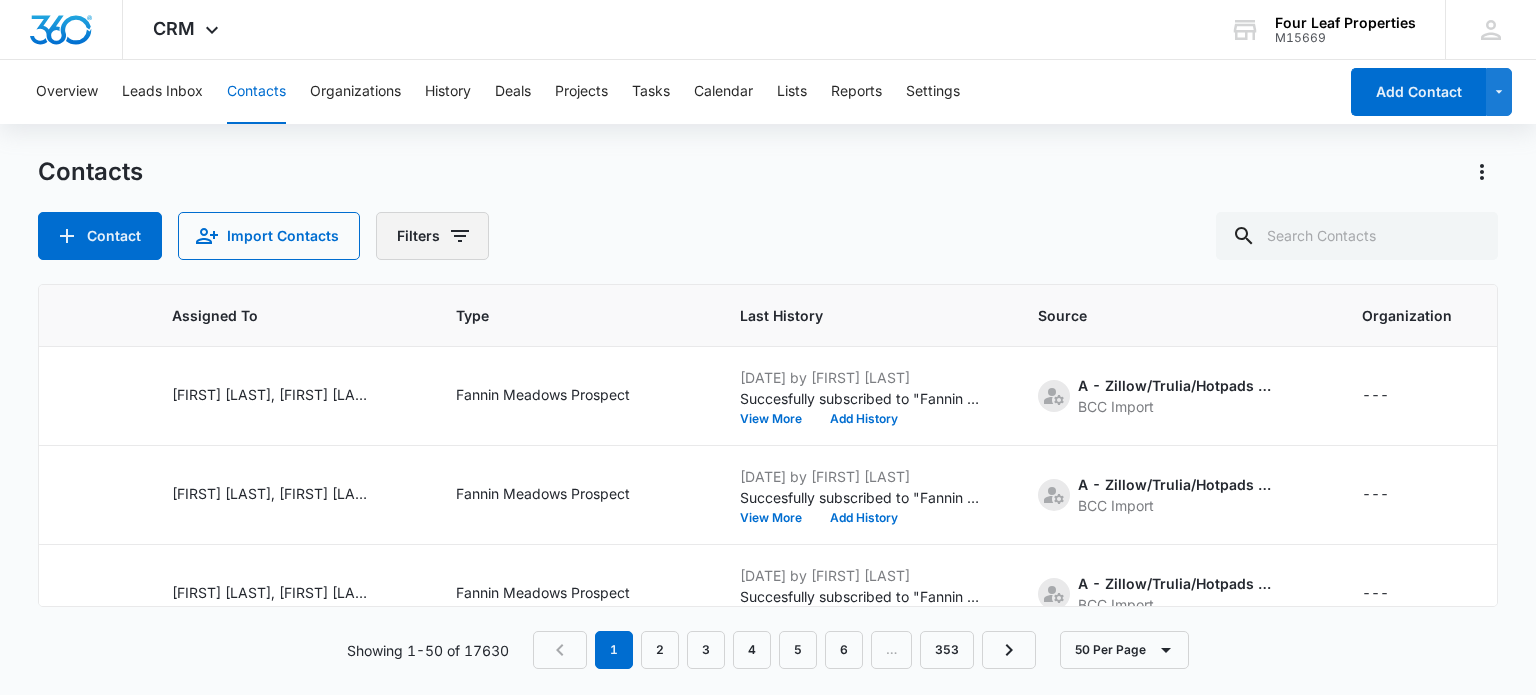 click 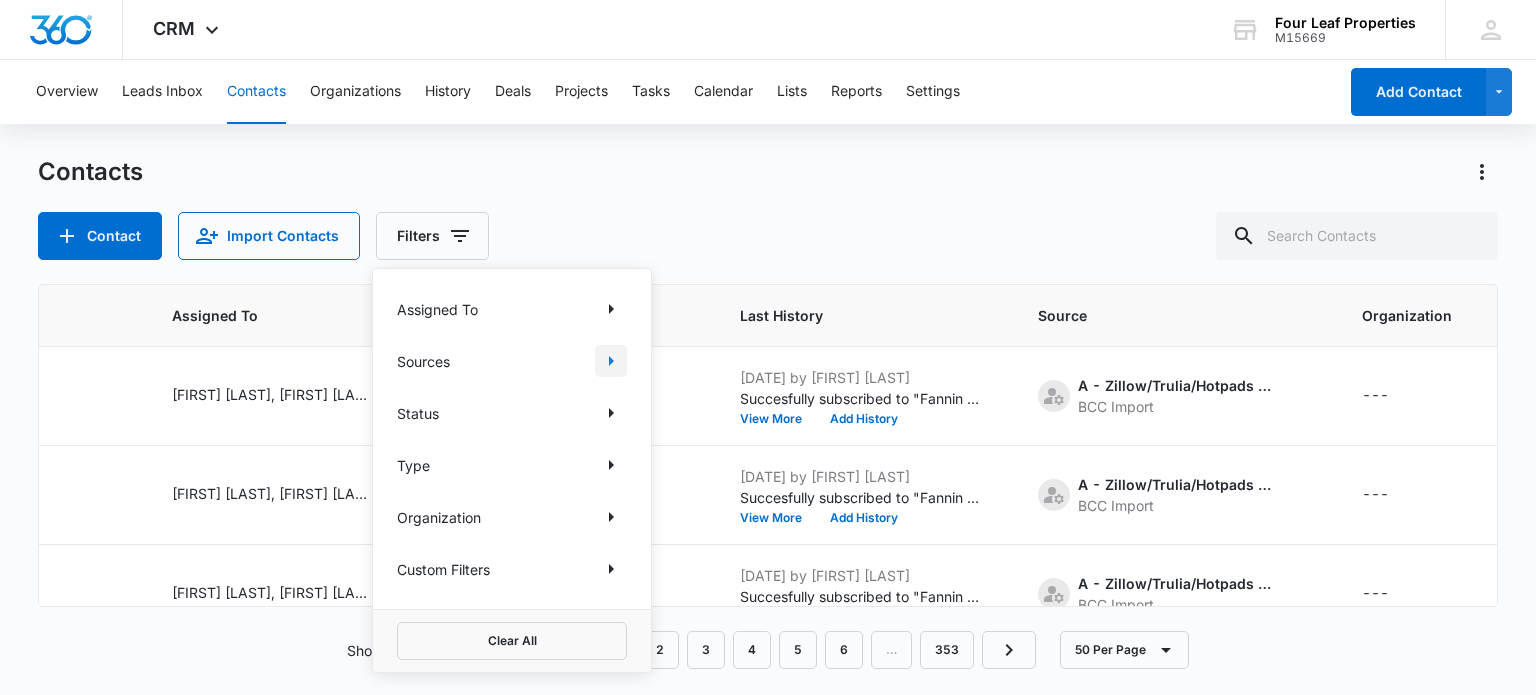 click 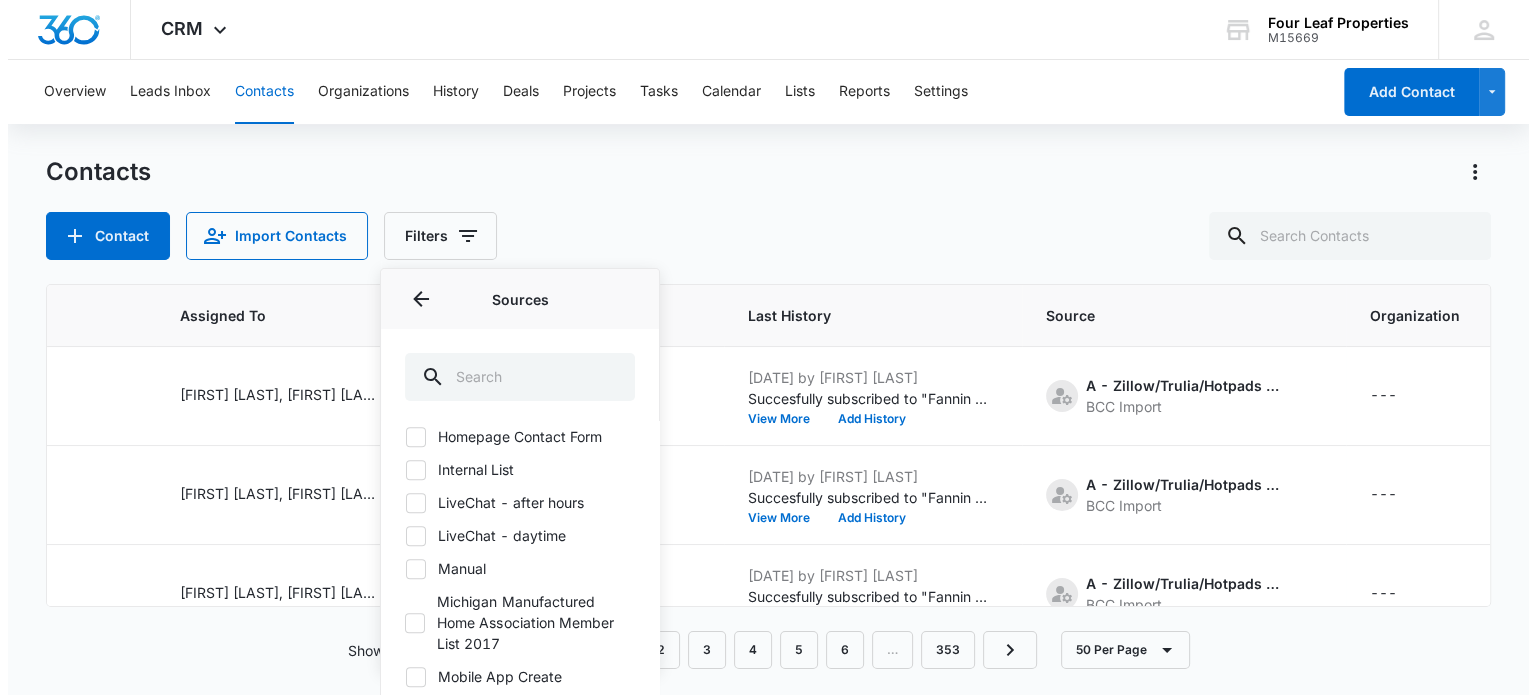 scroll, scrollTop: 1417, scrollLeft: 0, axis: vertical 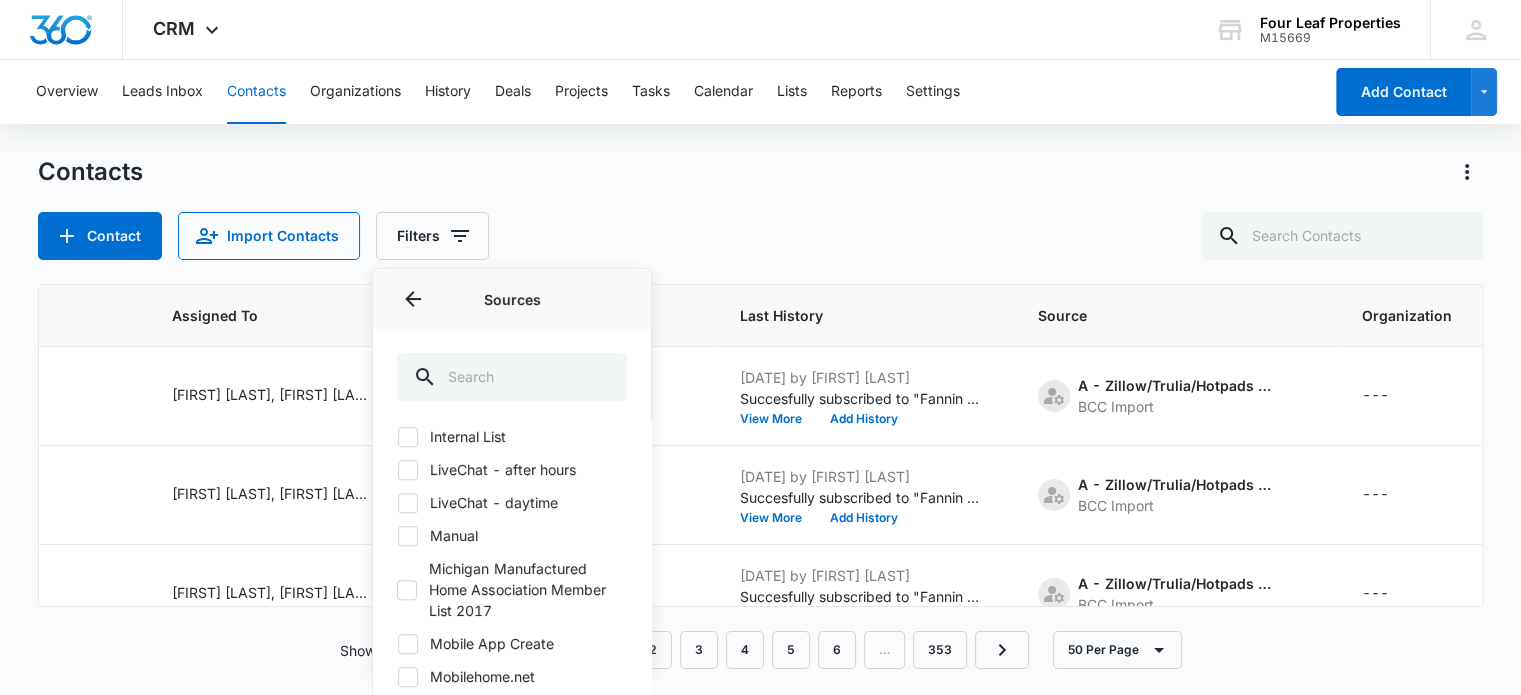 click 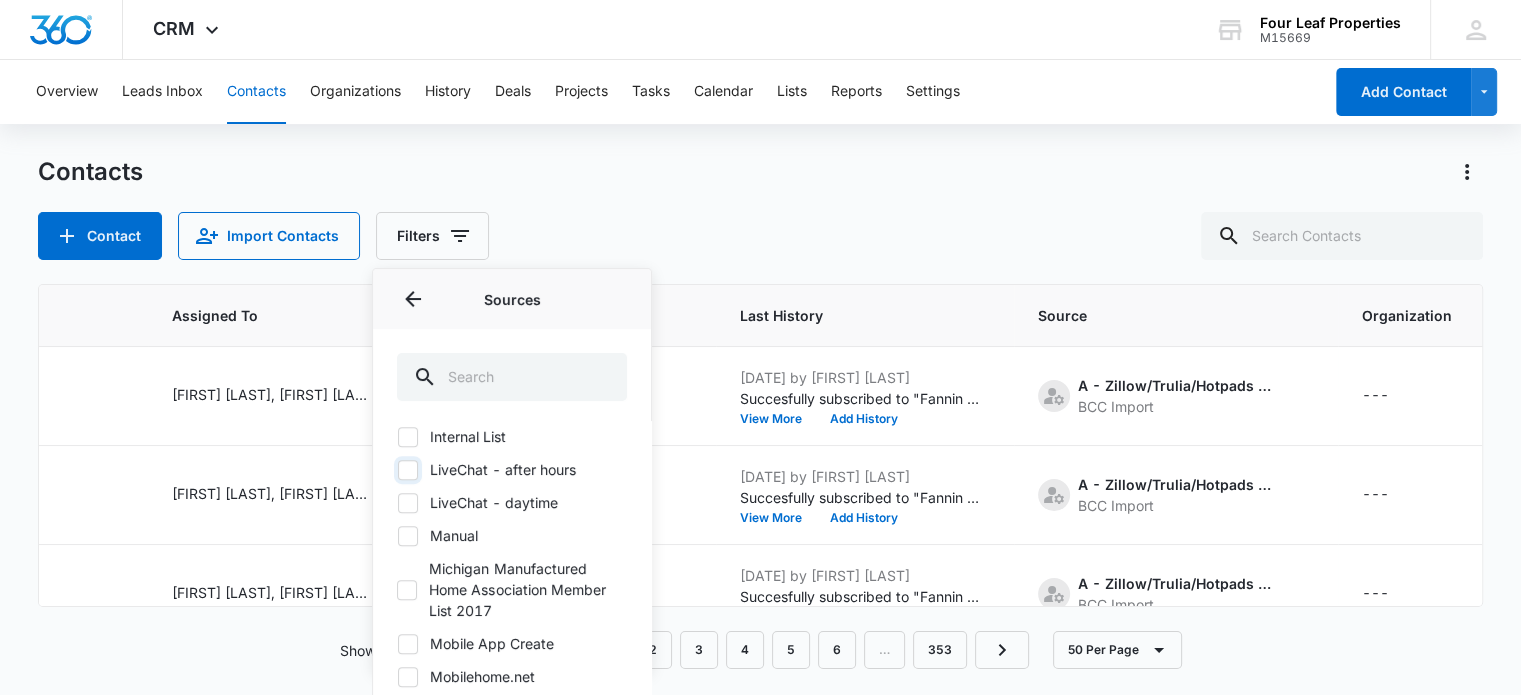 click on "LiveChat - after hours" at bounding box center (397, 469) 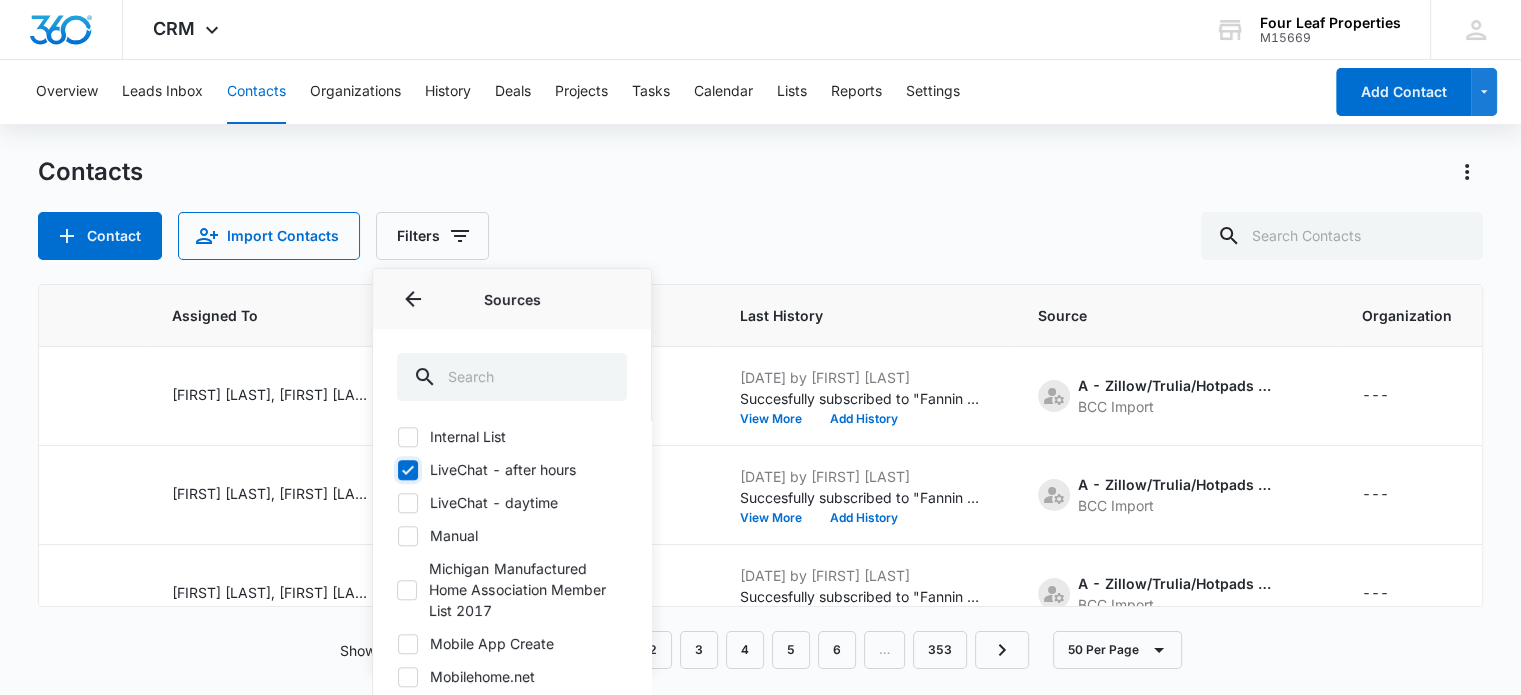 checkbox on "true" 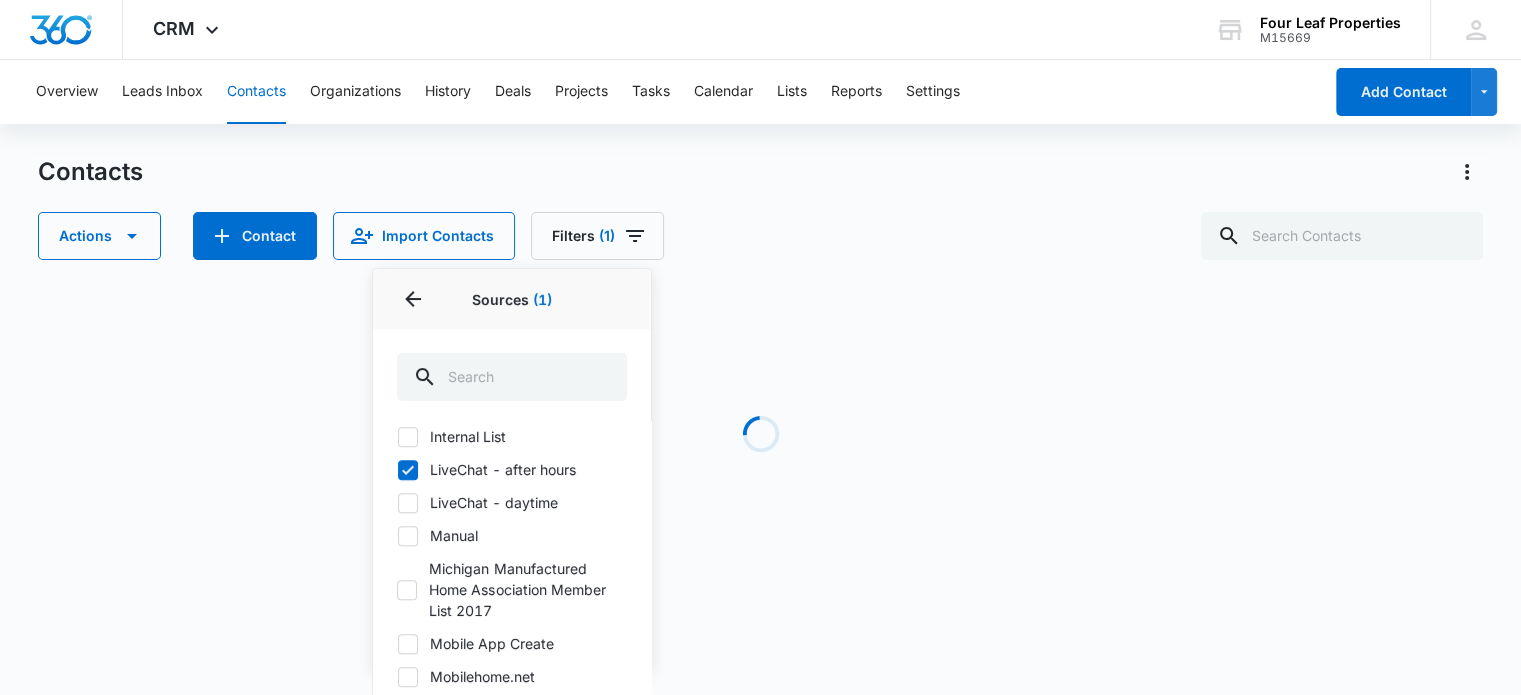 click 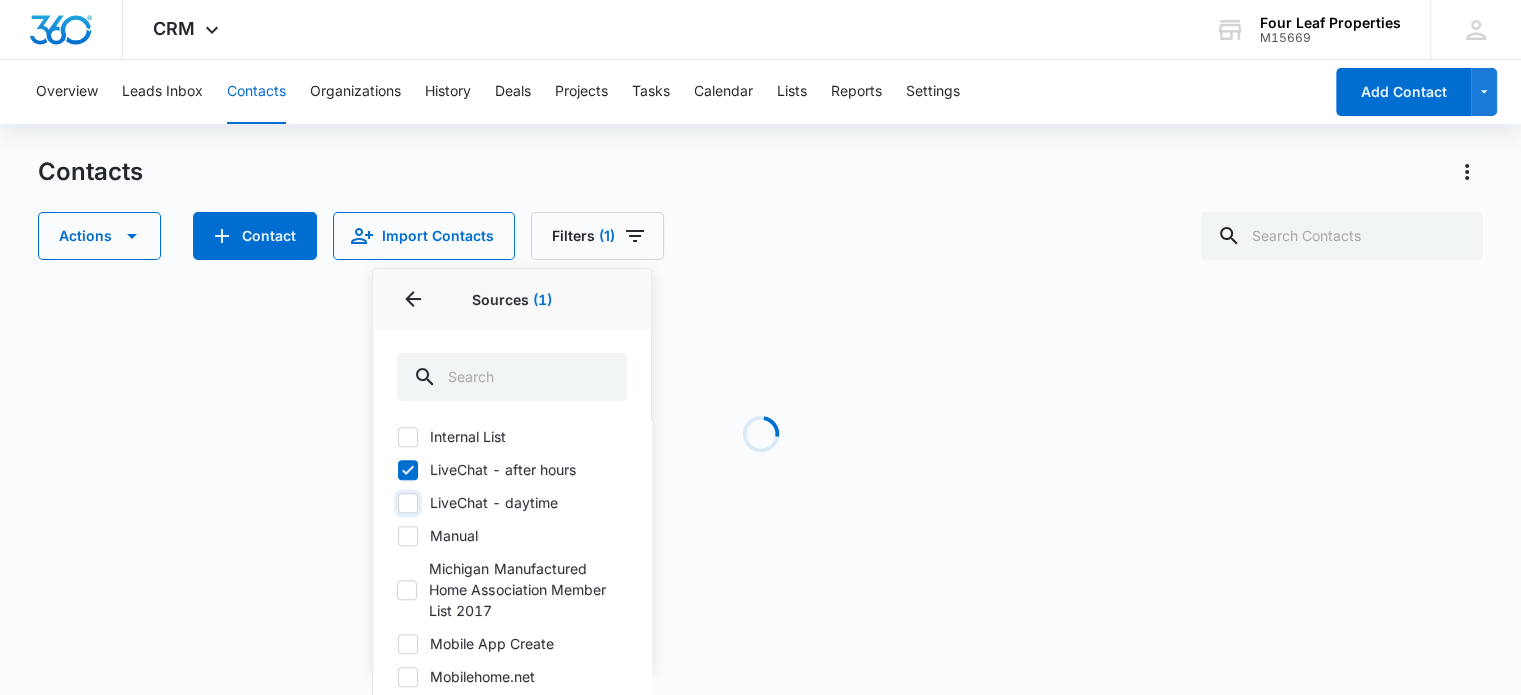 click on "LiveChat - daytime" at bounding box center [397, 502] 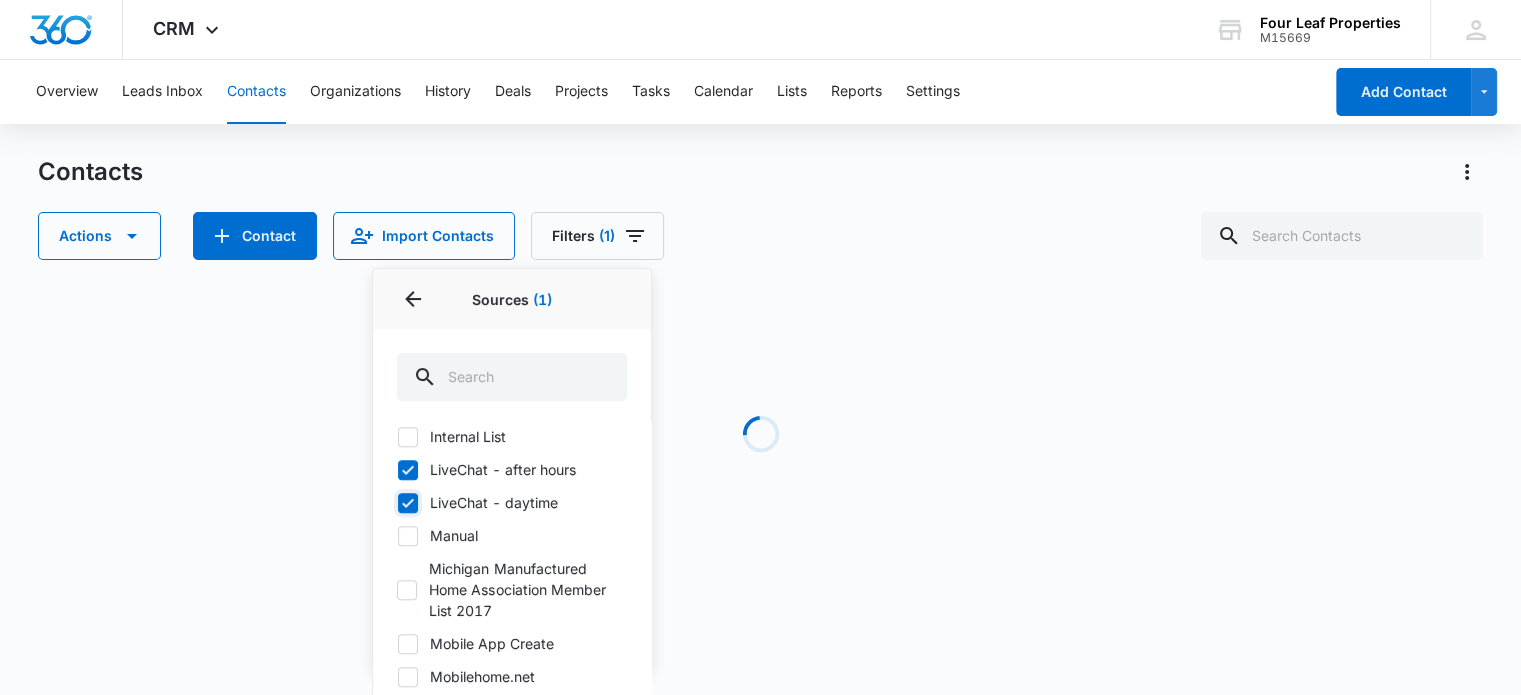 checkbox on "true" 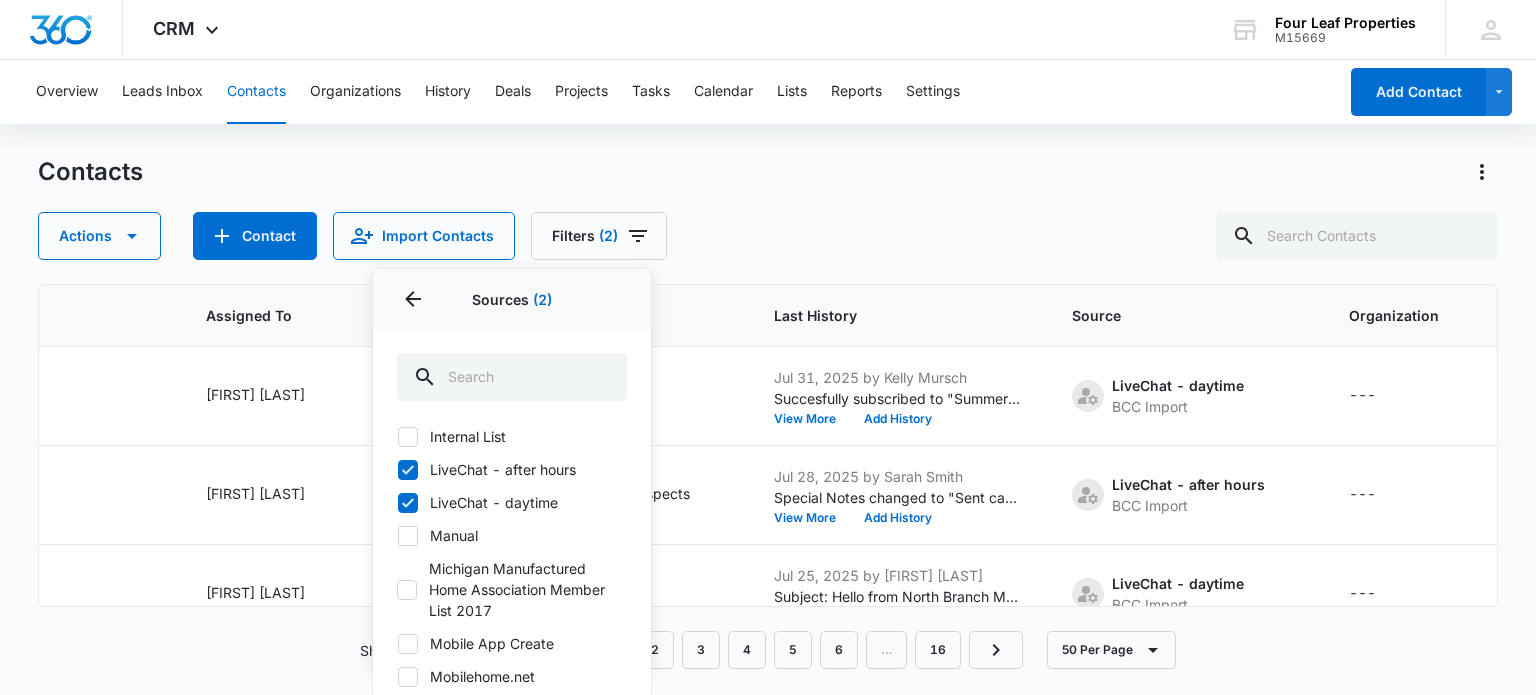 click on "Contacts Actions Contact Import Contacts Filters (2) Assigned To Sources 2 Sources (2)  A - Utour self tour A -  Turbotenant Lead A - Apartments.com A - Facebook Marketplace or Reels A - MHvillage A - Zillow New Construction A - Zillow/Trulia/Hotpads Rent Connect Bluewood Ranch - Felicia Johnson Bluewood Ranch Community Page Form Business to Business Calendly Calendly Call From Website Cheat Sheet Web Form Community Acquisitions Form Community Page Contact Form Contact Us Page Form Craig's List Credit Page Default Development Consulting Dover Glen - Cindy Taft Down Payment Deal Form Email Event Facebook - Summerhill Village Call Tracking Fannin Meadows Fannin Meadows - Lisa Augustus Fannin Meadows Community Page Form File Import FLP - Home Form Submission Free Consultation Form General 2024 Google Gotta Move Home Deals Form Homepage Contact Form Internal List LiveChat - after hours LiveChat - daytime Manual Michigan Manufactured Home Association Member List 2017 Mobile App Create Mobilehome.net Other Paige" at bounding box center [767, 208] 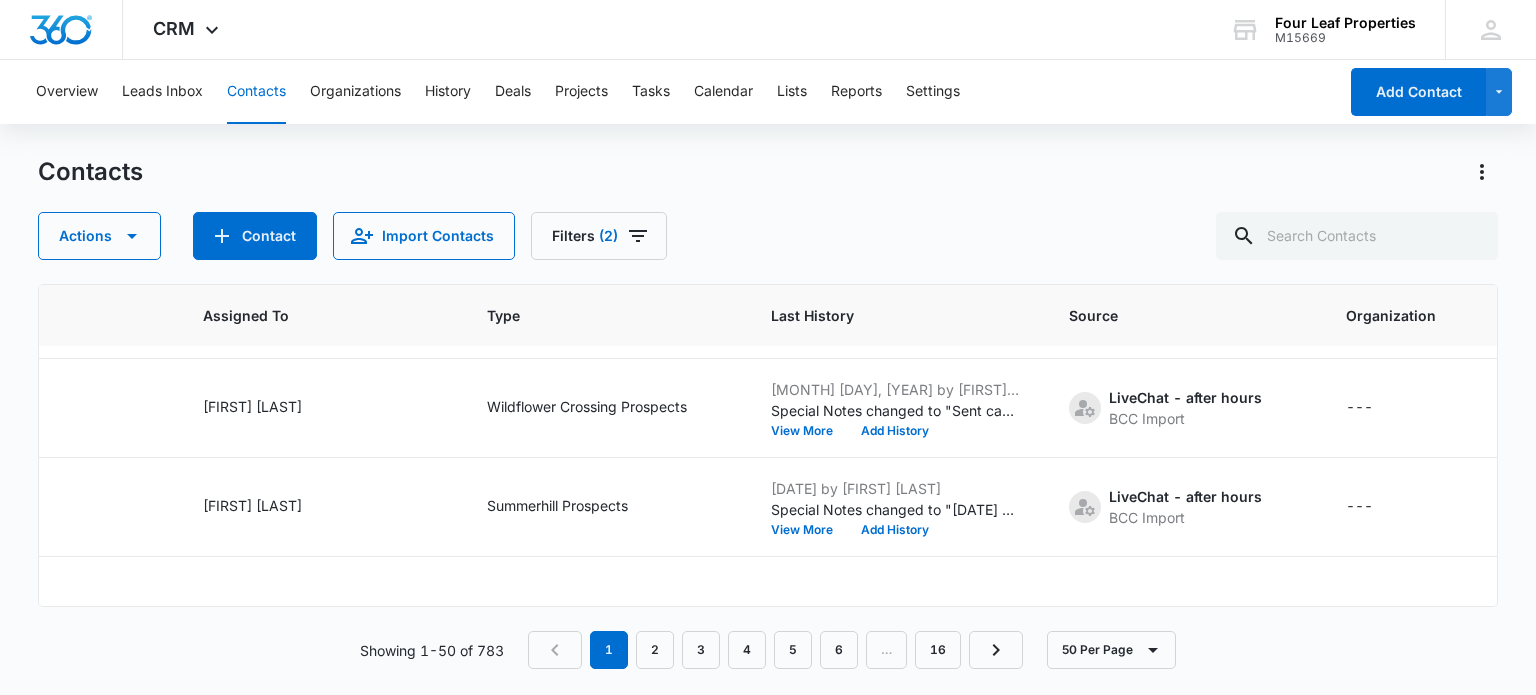 scroll, scrollTop: 3752, scrollLeft: 1381, axis: both 